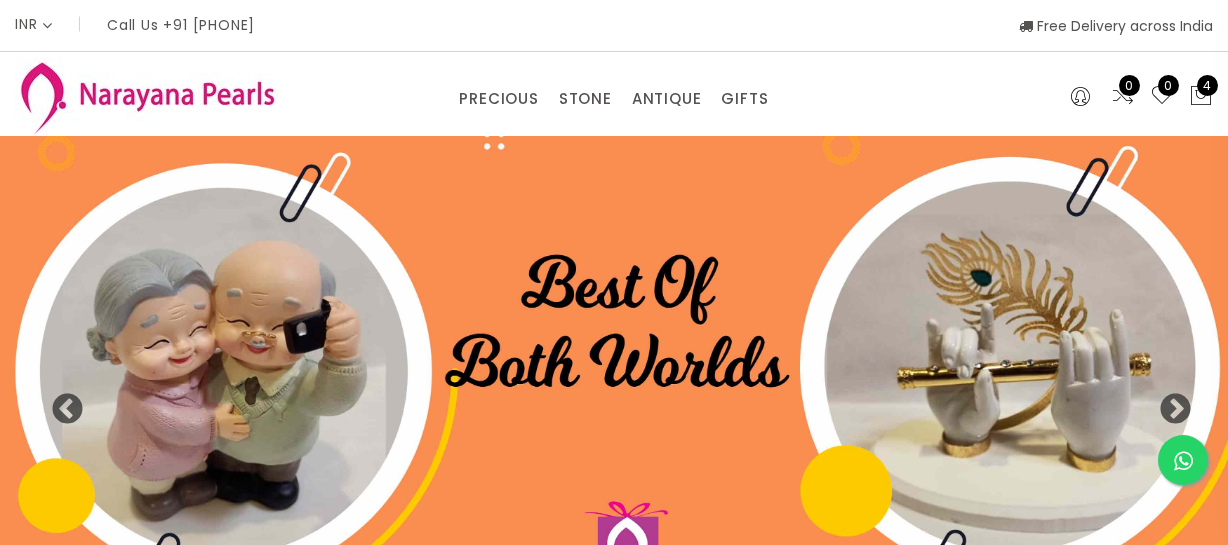 select on "INR" 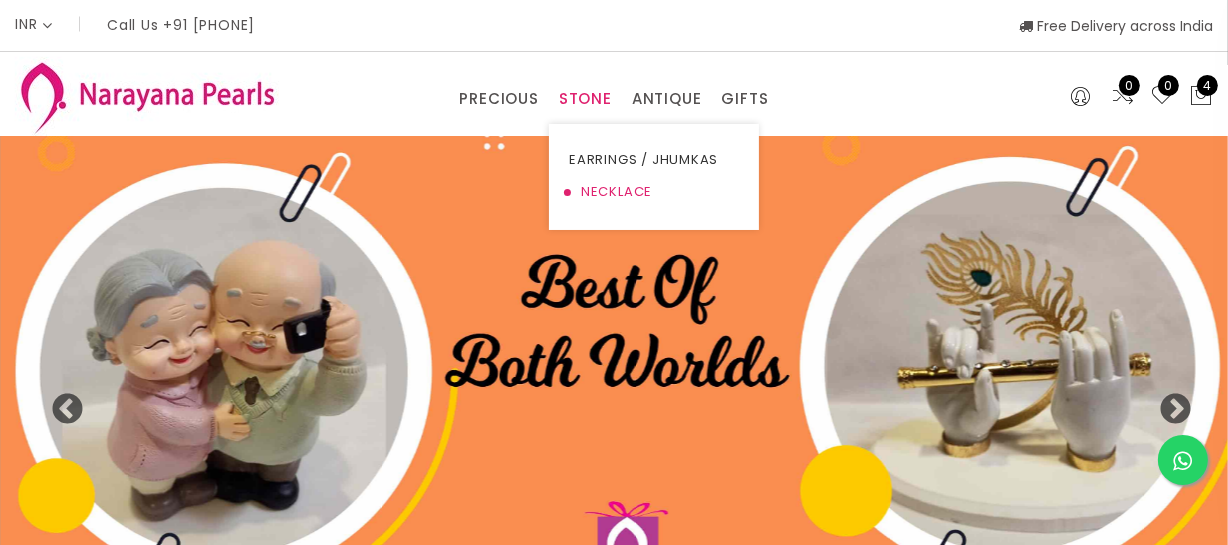 click on "NECKLACE" at bounding box center (654, 192) 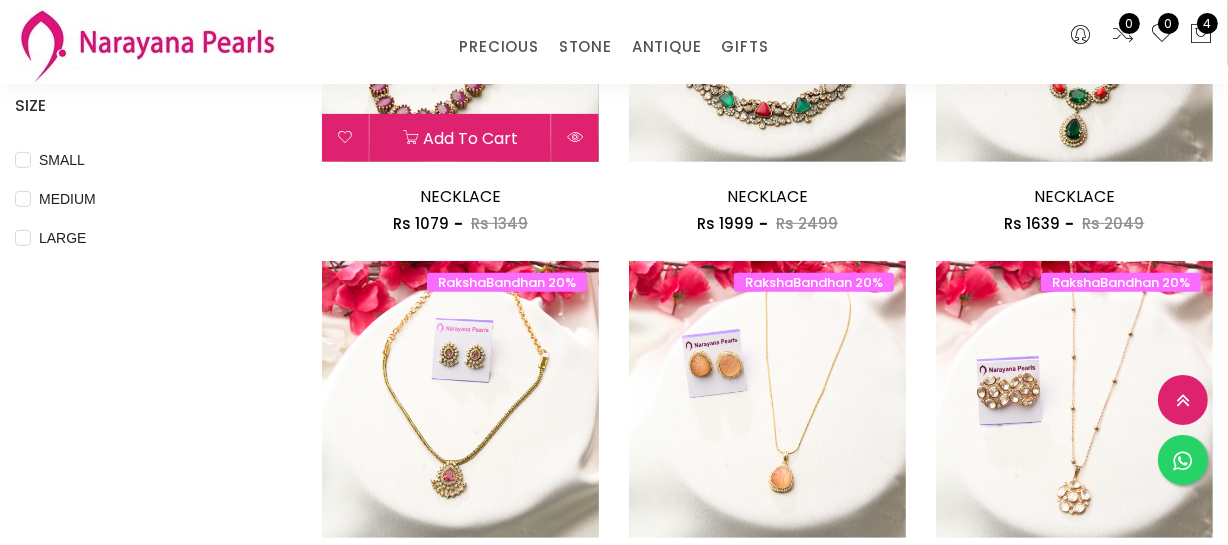 scroll, scrollTop: 727, scrollLeft: 0, axis: vertical 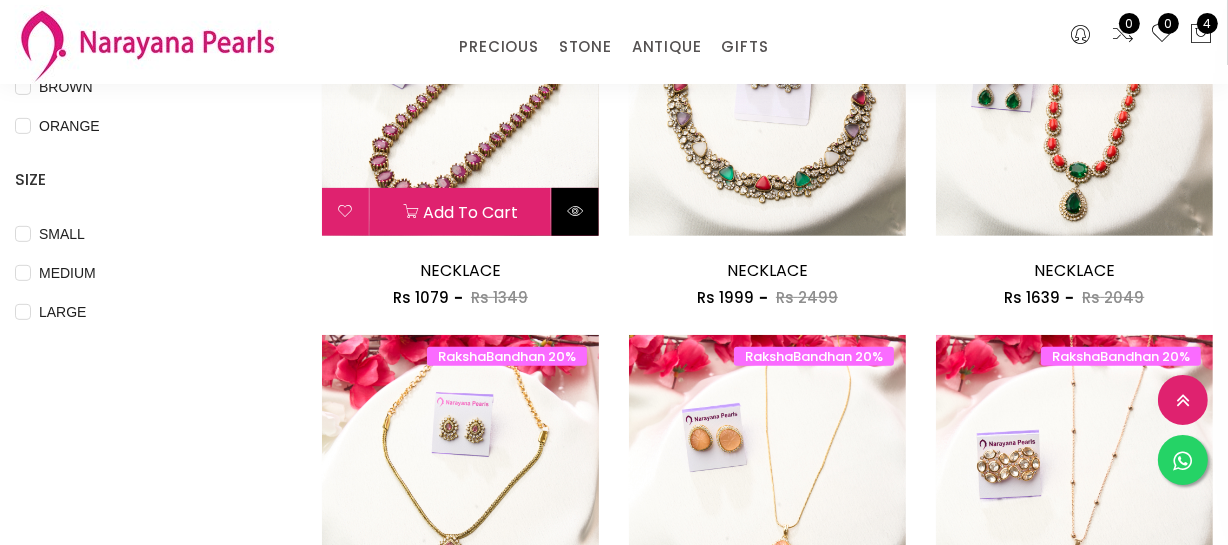 click at bounding box center (575, 211) 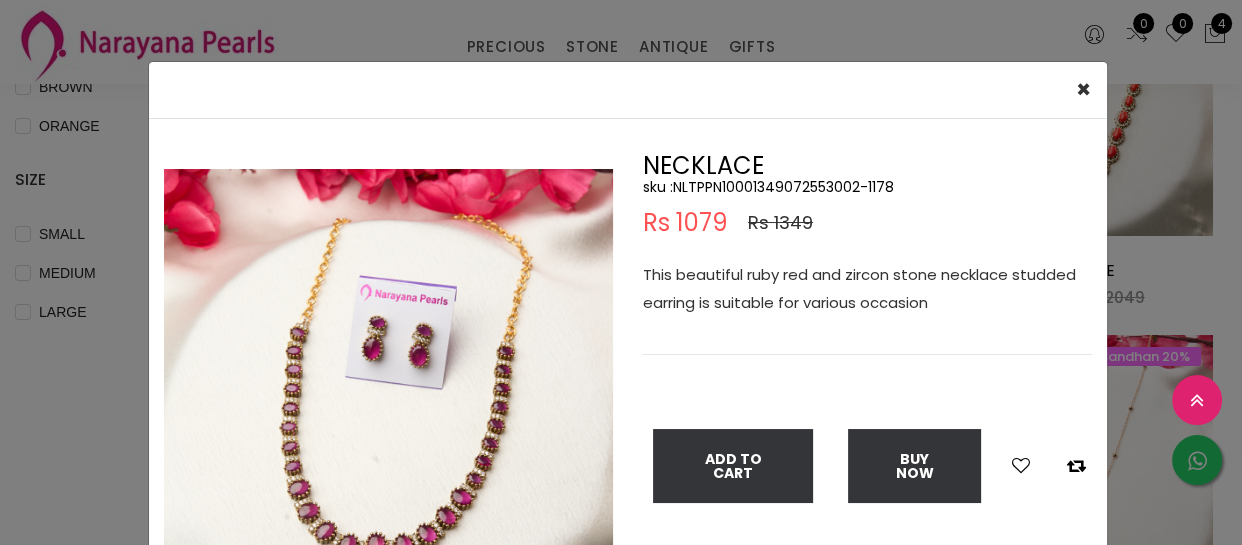 click on "This beautiful ruby red and zircon stone necklace studded earring is suitable for various occasion" at bounding box center (867, 289) 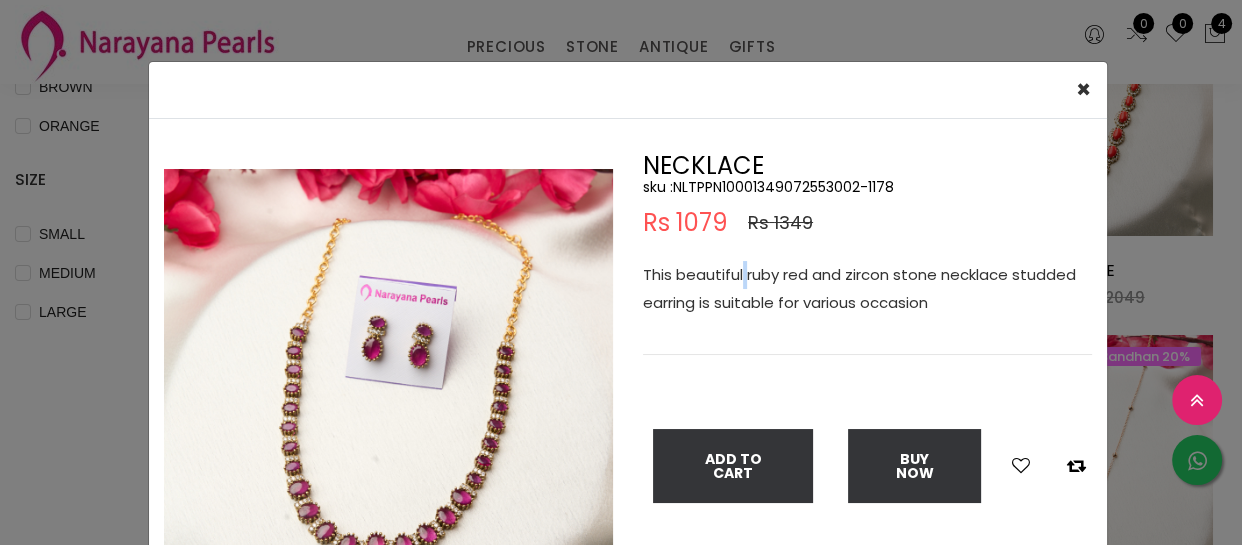 click on "This beautiful ruby red and zircon stone necklace studded earring is suitable for various occasion" at bounding box center (867, 289) 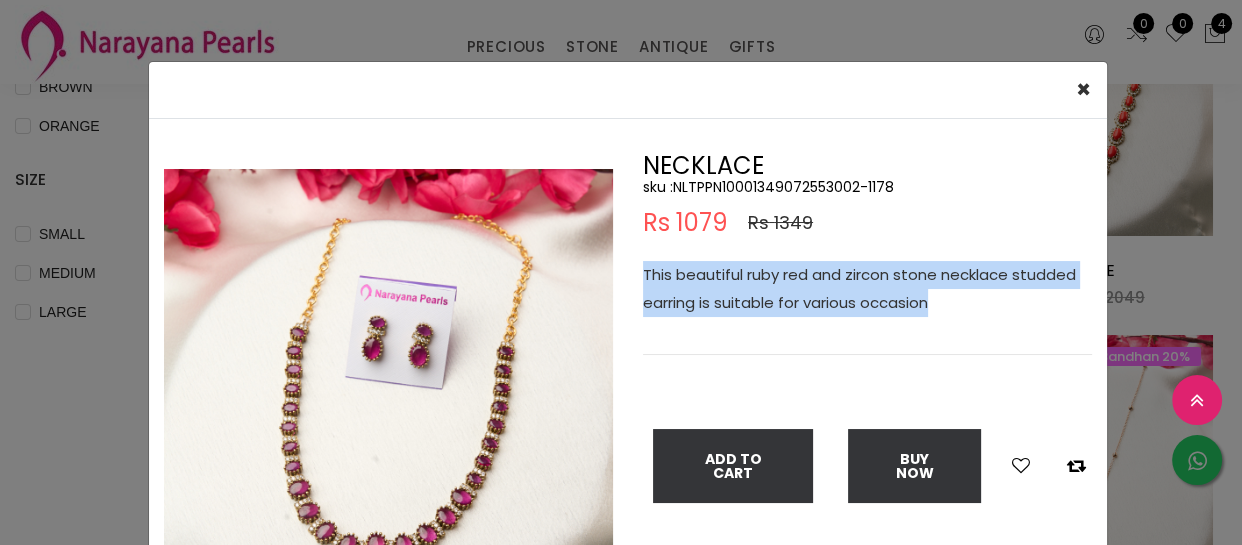 click on "This beautiful ruby red and zircon stone necklace studded earring is suitable for various occasion" at bounding box center [867, 289] 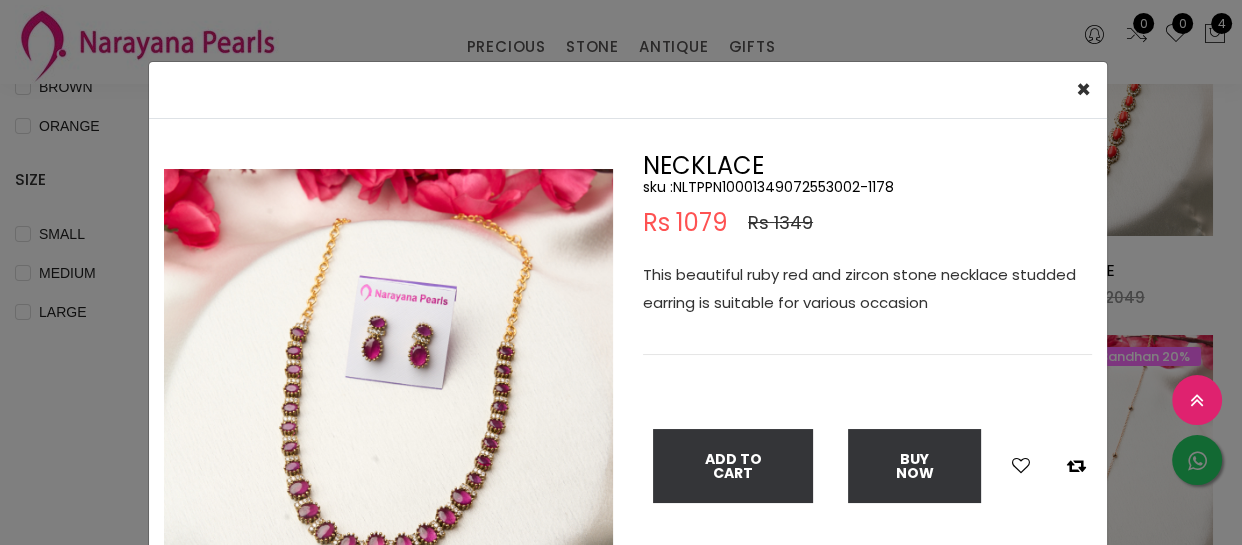 click on "× Close Double (click / press) on the image to zoom (in / out). NECKLACE sku :  NLTPPN10001349072553002-1178 Rs   1079   Rs   1349 This beautiful ruby red and zircon stone necklace studded earring is suitable for various occasion  Add To Cart   Buy Now" at bounding box center (621, 272) 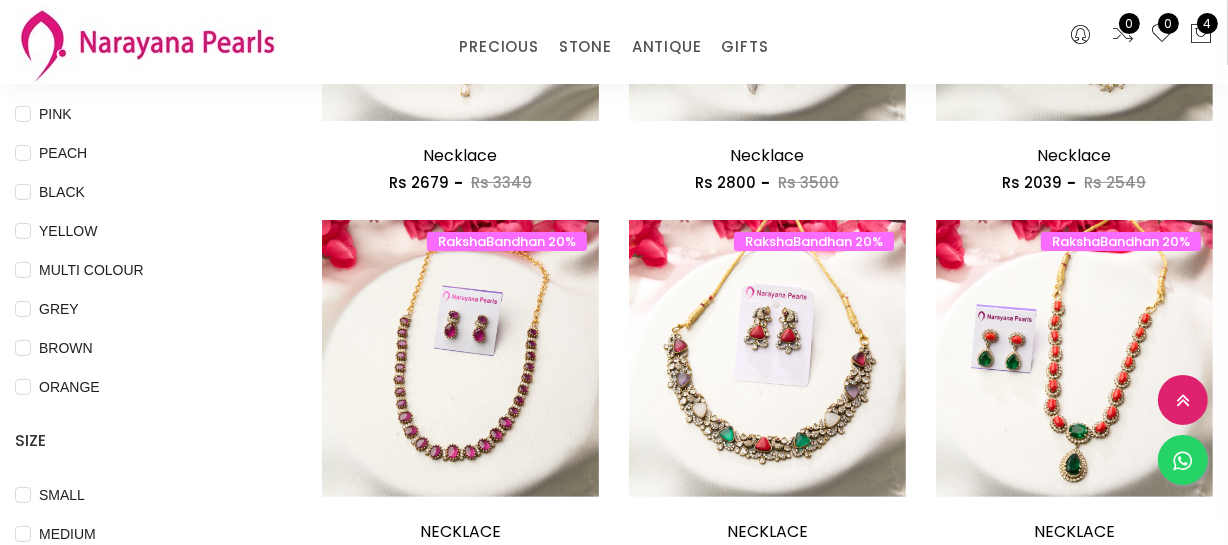 scroll, scrollTop: 181, scrollLeft: 0, axis: vertical 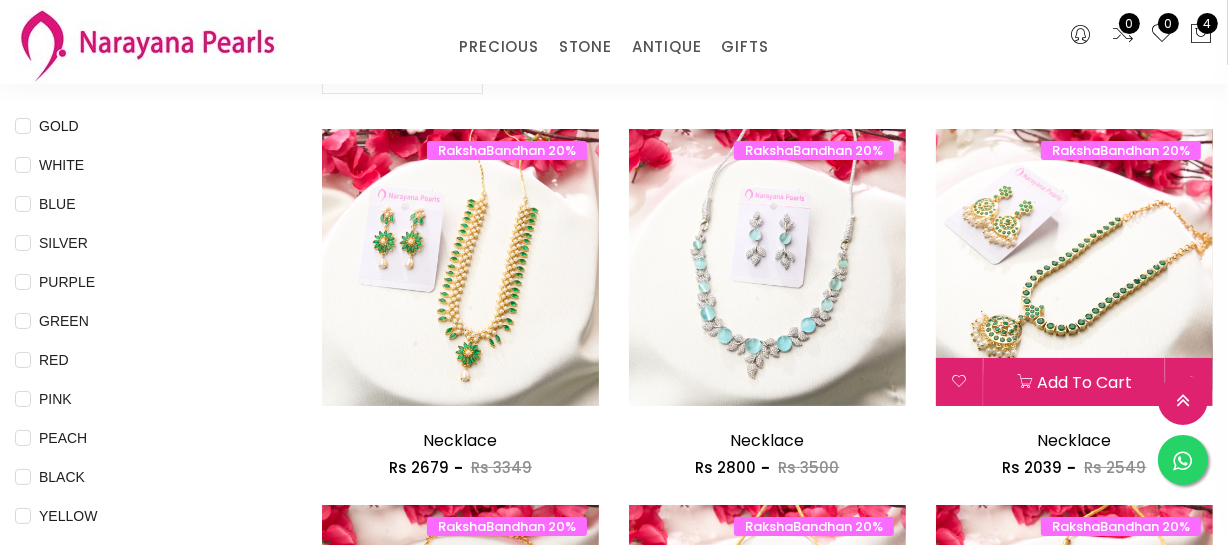 click at bounding box center (1189, 382) 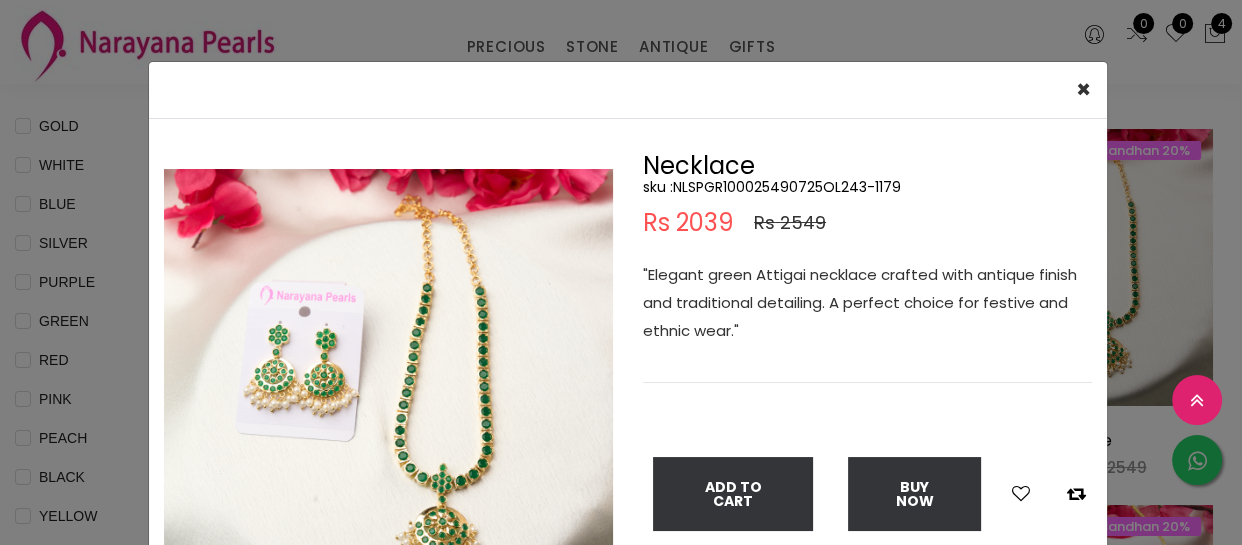 click on ""Elegant green Attigai necklace crafted with antique finish and traditional detailing. A perfect choice for festive and ethnic wear."" at bounding box center [867, 303] 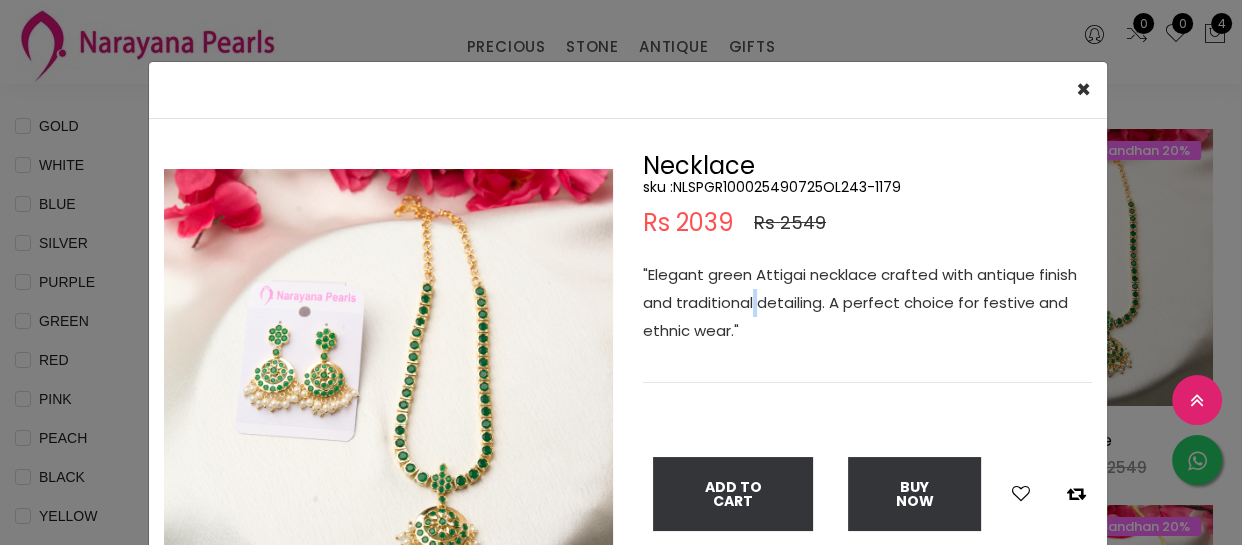 click on ""Elegant green Attigai necklace crafted with antique finish and traditional detailing. A perfect choice for festive and ethnic wear."" at bounding box center [867, 303] 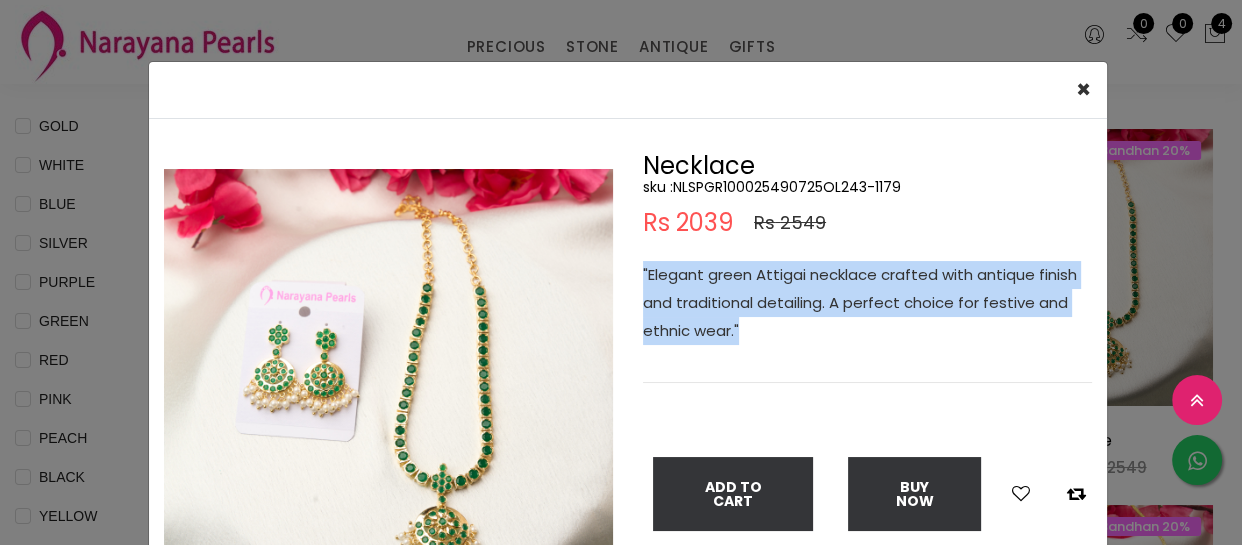 click on ""Elegant green Attigai necklace crafted with antique finish and traditional detailing. A perfect choice for festive and ethnic wear."" at bounding box center (867, 303) 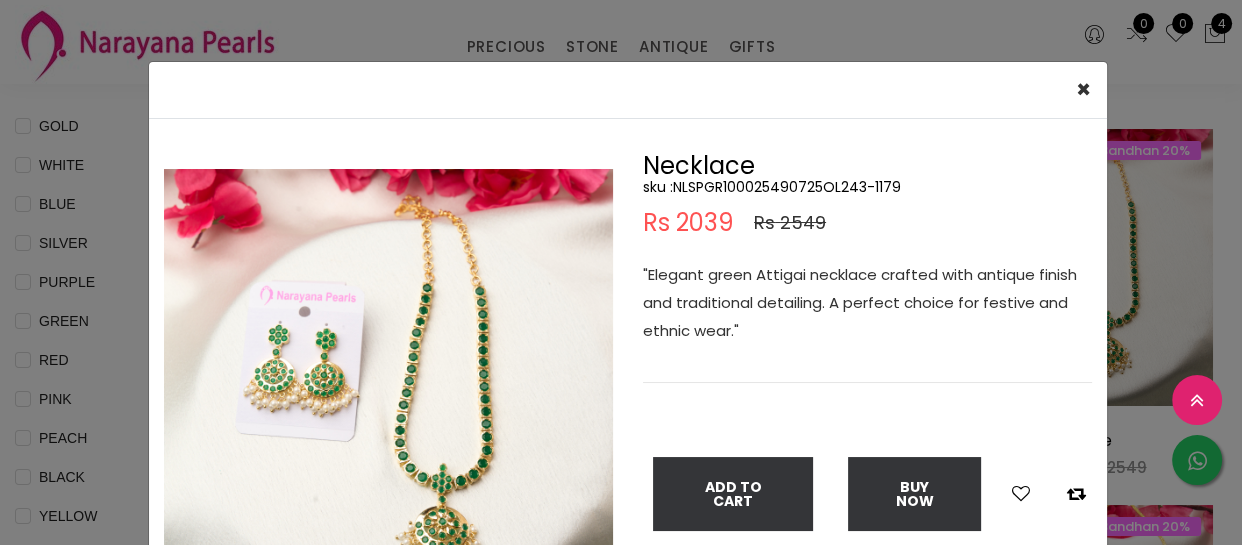click on "× Close Double (click / press) on the image to zoom (in / out). Necklace sku :  NLSPGR100025490725OL243-1179 Rs   2039   Rs   2549 "Elegant green Attigai necklace crafted with antique finish and traditional detailing. A perfect choice for festive and ethnic wear."  Add To Cart   Buy Now" at bounding box center (621, 272) 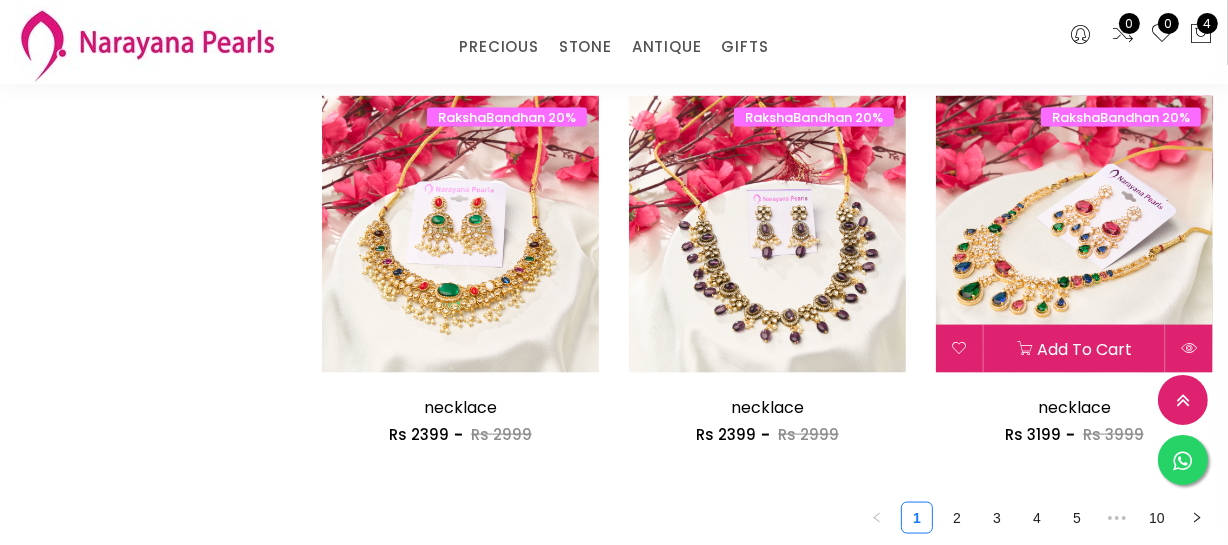 scroll, scrollTop: 2727, scrollLeft: 0, axis: vertical 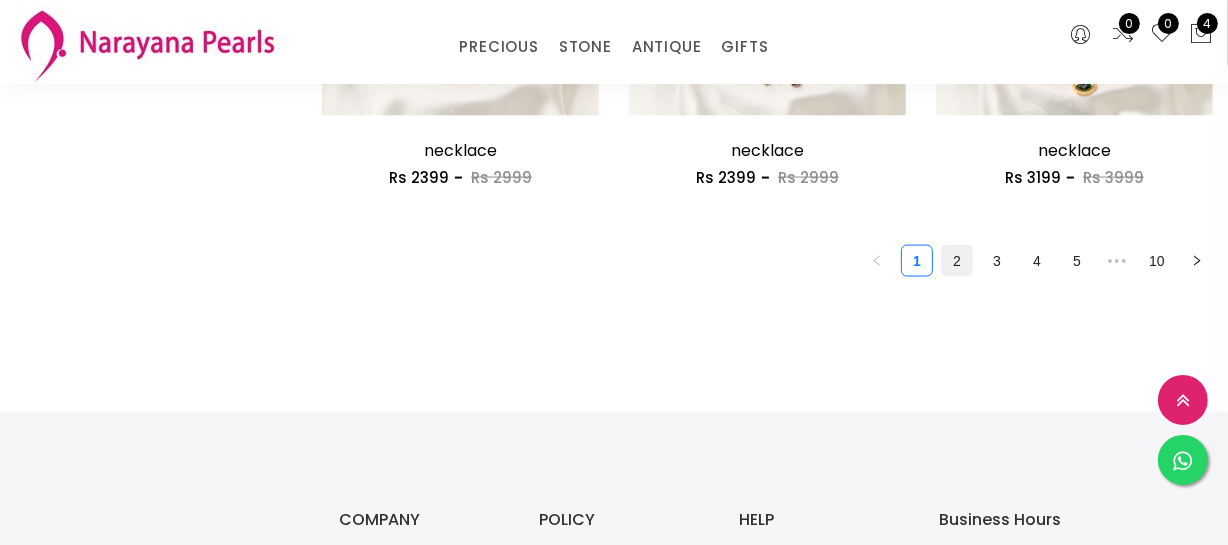 click on "2" at bounding box center [957, 261] 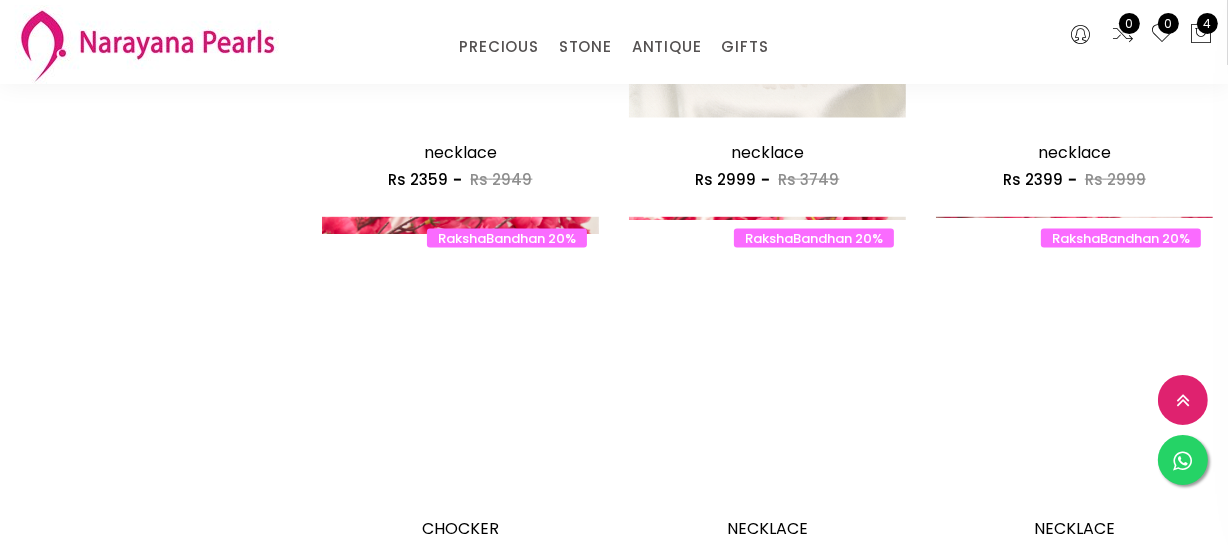 scroll, scrollTop: 2454, scrollLeft: 0, axis: vertical 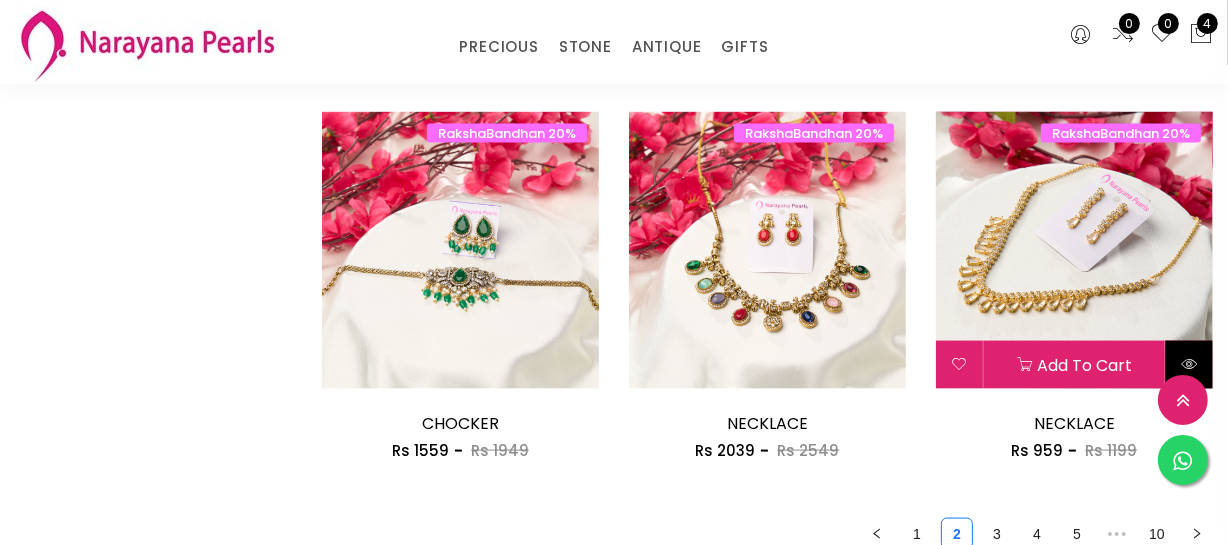 click at bounding box center (1189, 365) 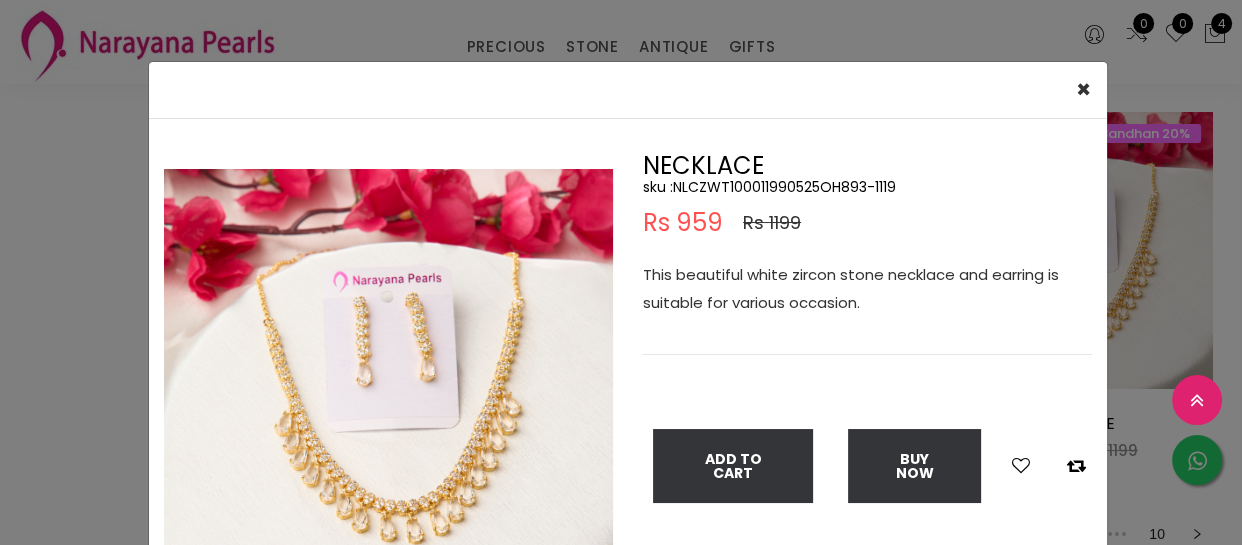 click on "This beautiful white zircon stone necklace and earring is suitable for various occasion." at bounding box center [867, 289] 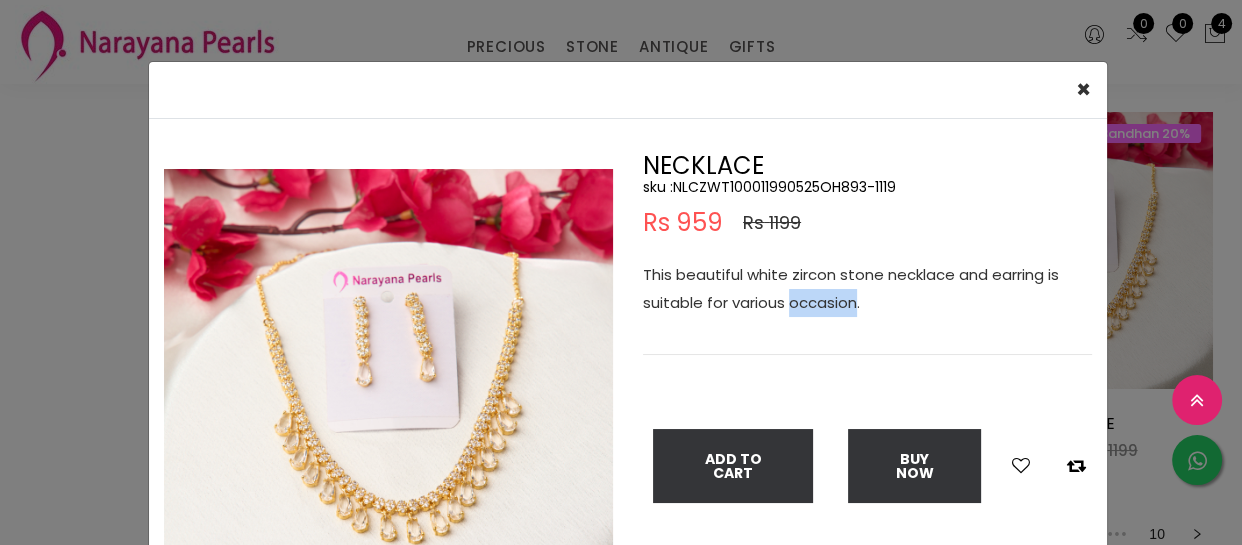 click on "This beautiful white zircon stone necklace and earring is suitable for various occasion." at bounding box center [867, 289] 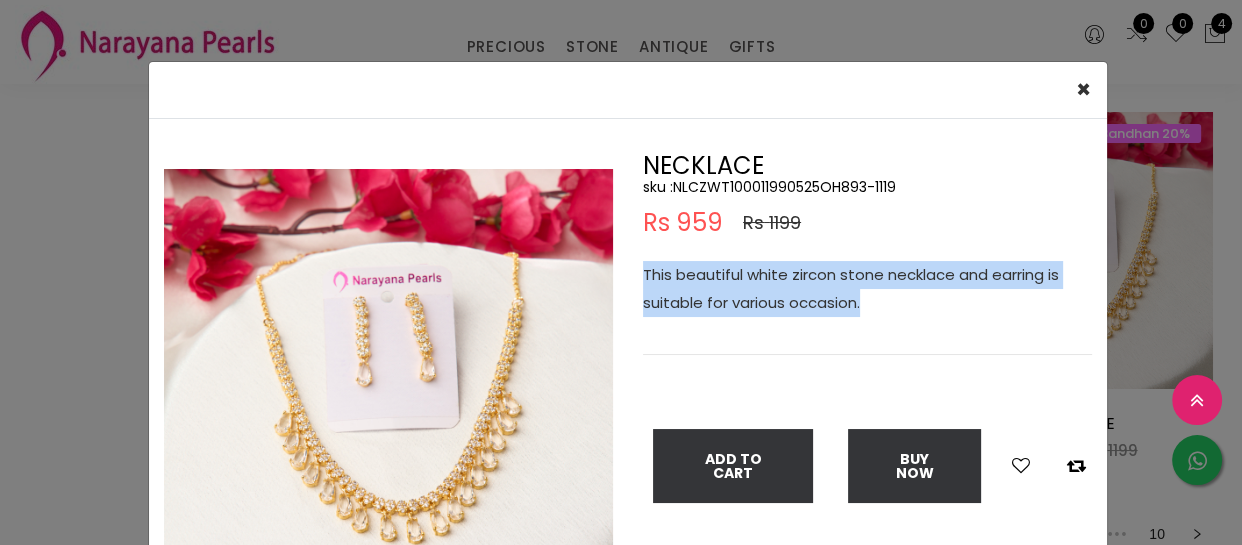 click on "This beautiful white zircon stone necklace and earring is suitable for various occasion." at bounding box center [867, 289] 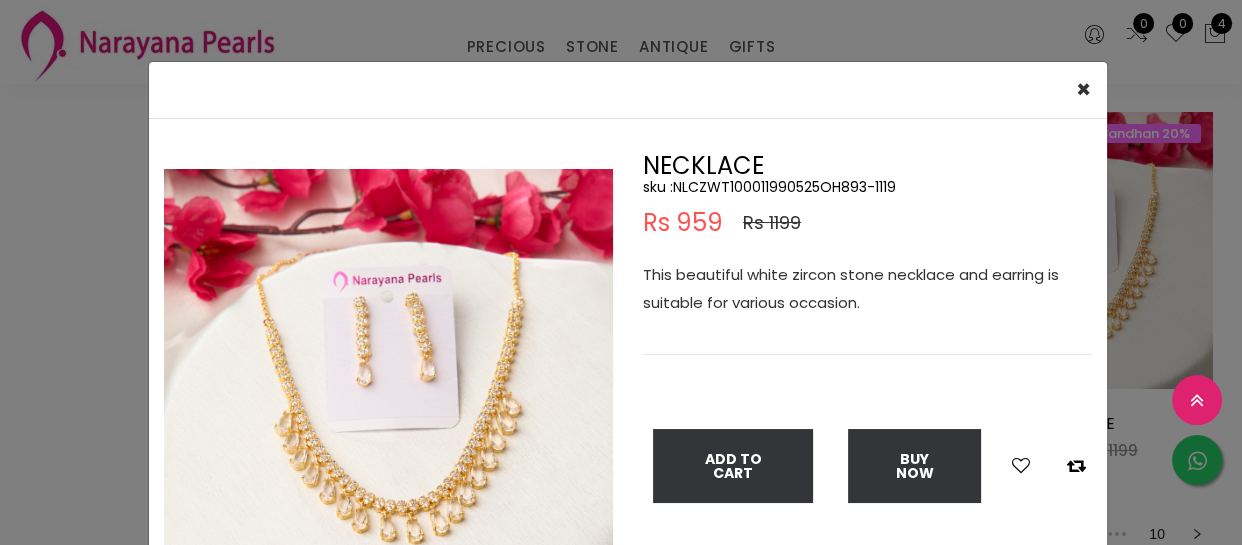 click on "× Close Double (click / press) on the image to zoom (in / out). NECKLACE sku :  NLCZWT100011990525OH893-1119 Rs   959   Rs   1199 This beautiful white zircon stone necklace and earring is suitable for various occasion.  Add To Cart   Buy Now" at bounding box center [621, 272] 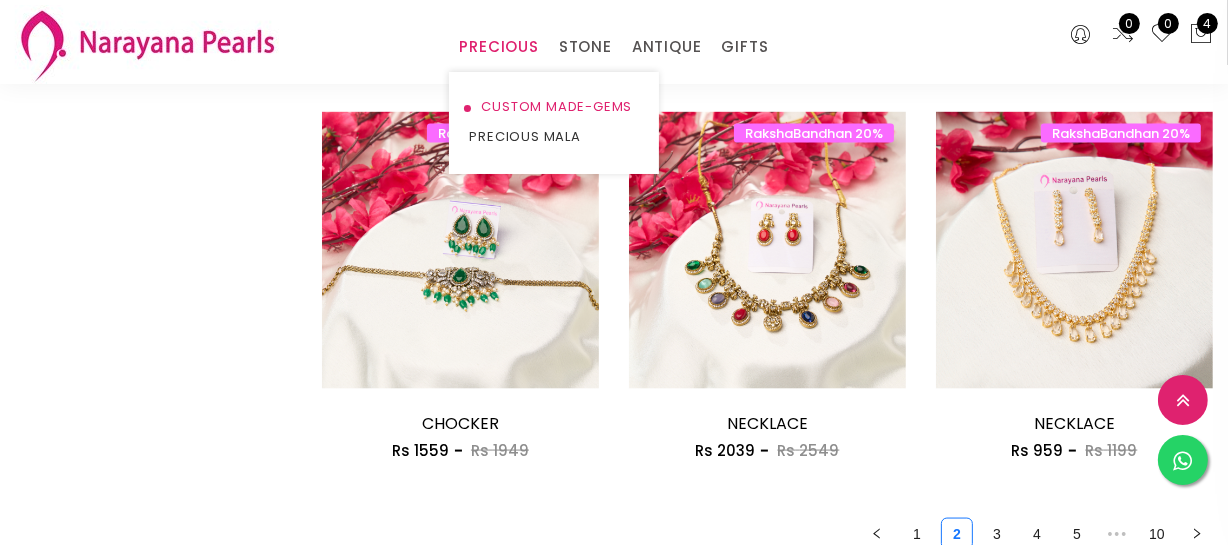 click on "CUSTOM MADE-GEMS" at bounding box center (554, 107) 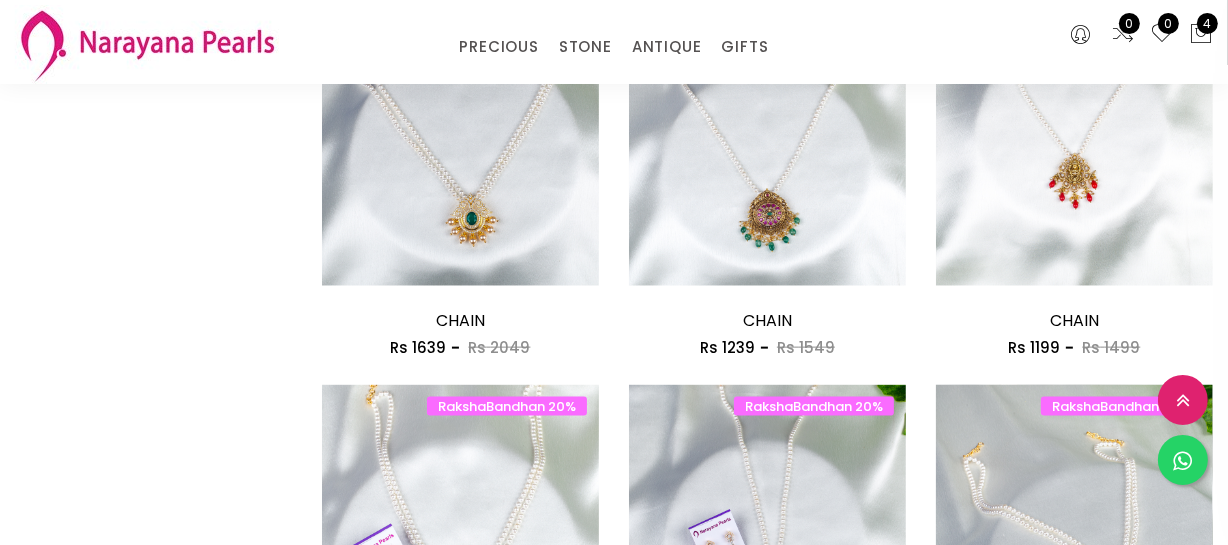 scroll, scrollTop: 1818, scrollLeft: 0, axis: vertical 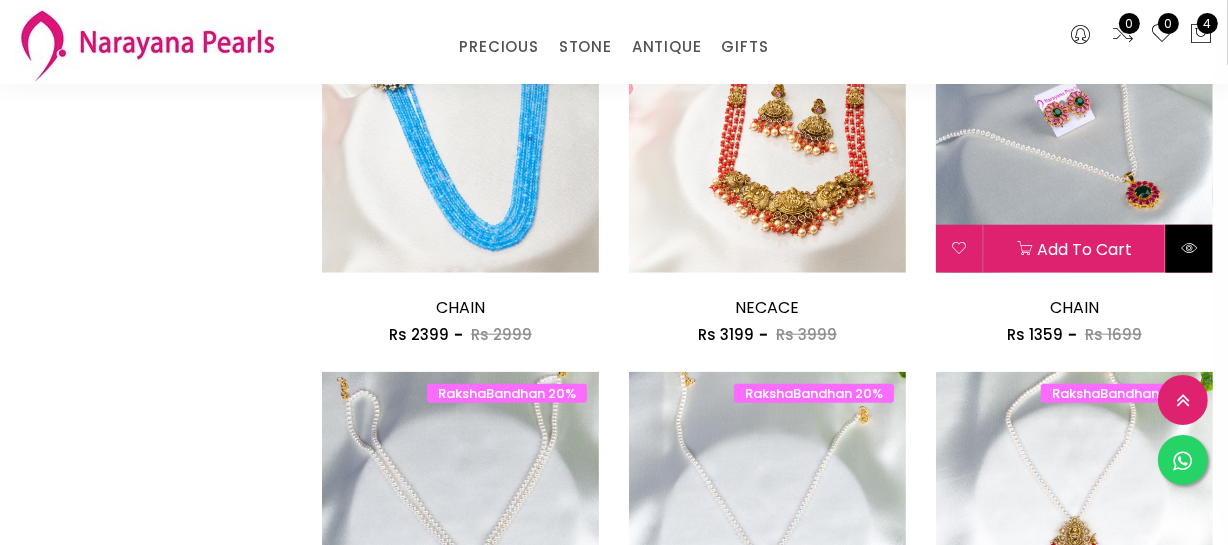 click at bounding box center [1189, 248] 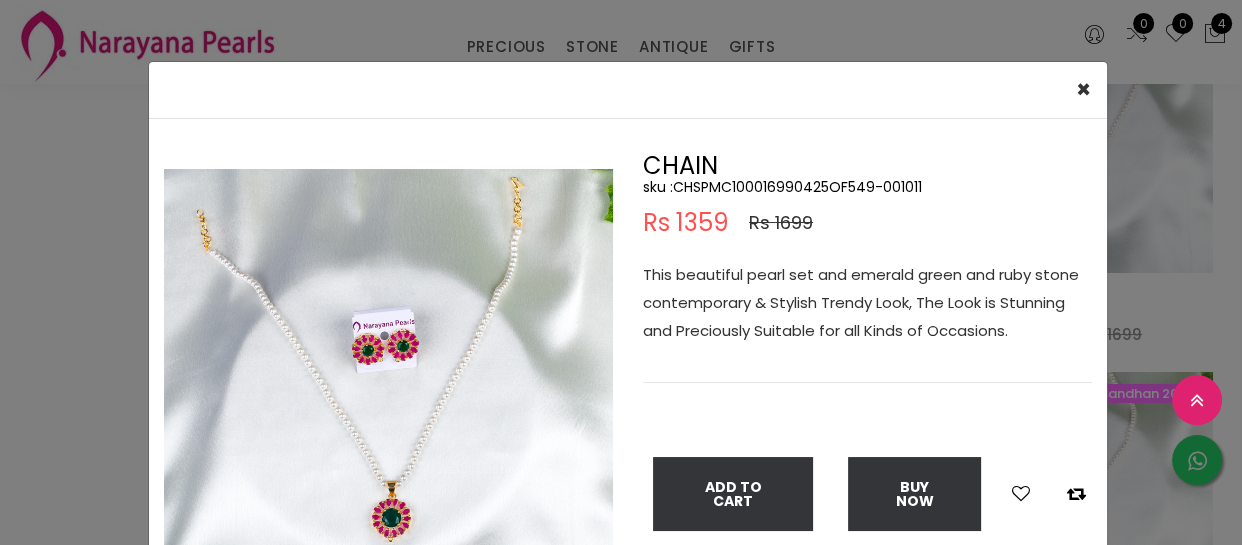 click on "This beautiful pearl set and emerald green  and ruby stone contemporary & Stylish Trendy Look, The Look is Stunning and Preciously Suitable for all Kinds of Occasions." at bounding box center [867, 303] 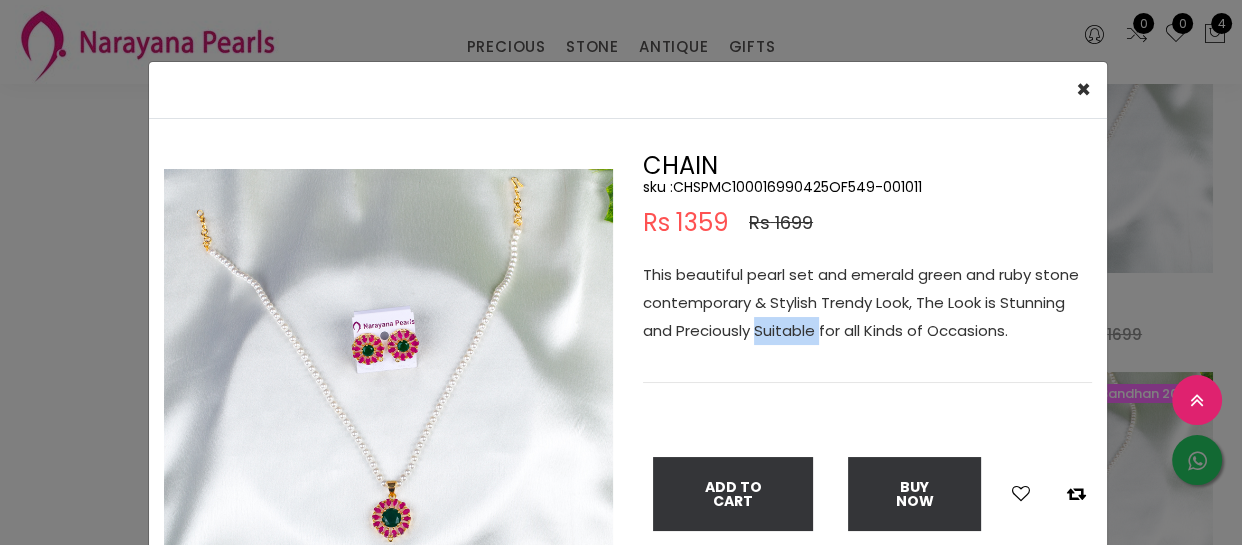 click on "This beautiful pearl set and emerald green  and ruby stone contemporary & Stylish Trendy Look, The Look is Stunning and Preciously Suitable for all Kinds of Occasions." at bounding box center [867, 303] 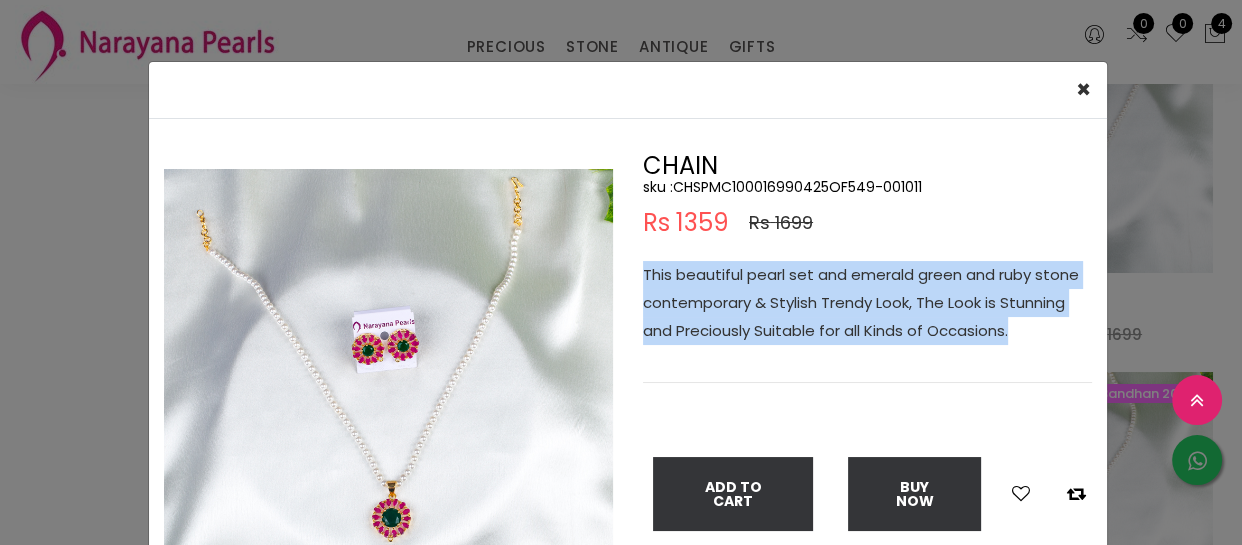 click on "This beautiful pearl set and emerald green  and ruby stone contemporary & Stylish Trendy Look, The Look is Stunning and Preciously Suitable for all Kinds of Occasions." at bounding box center [867, 303] 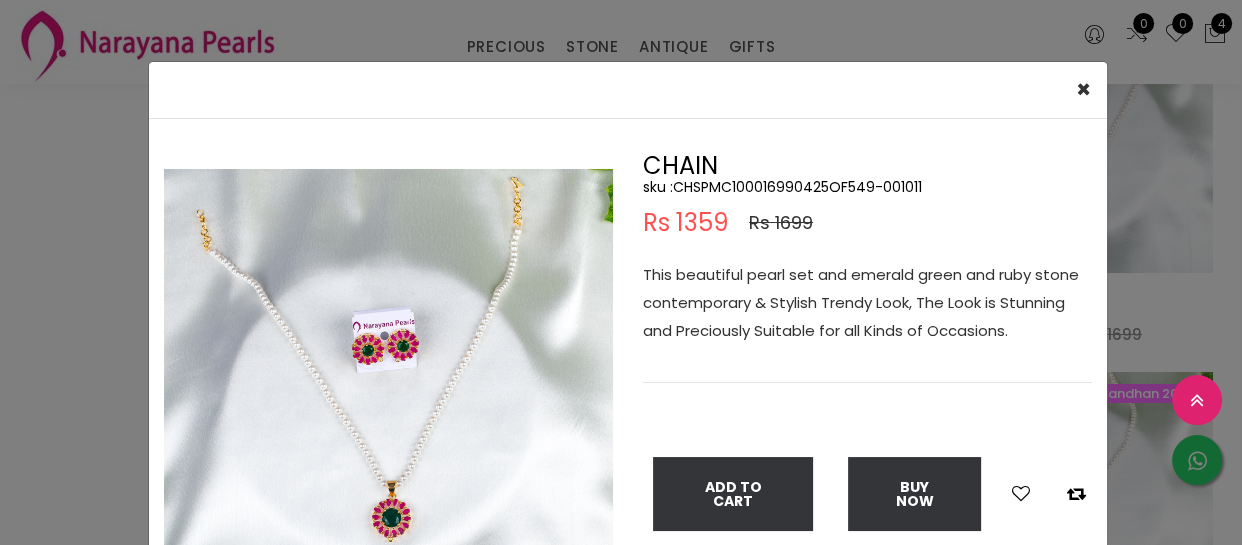 click on "× Close Double (click / press) on the image to zoom (in / out). CHAIN sku :  CHSPMC100016990425OF549-001011 Rs   1359   Rs   1699 This beautiful pearl set and emerald green  and ruby stone contemporary & Stylish Trendy Look, The Look is Stunning and Preciously Suitable for all Kinds of Occasions.  Add To Cart   Buy Now" at bounding box center [621, 272] 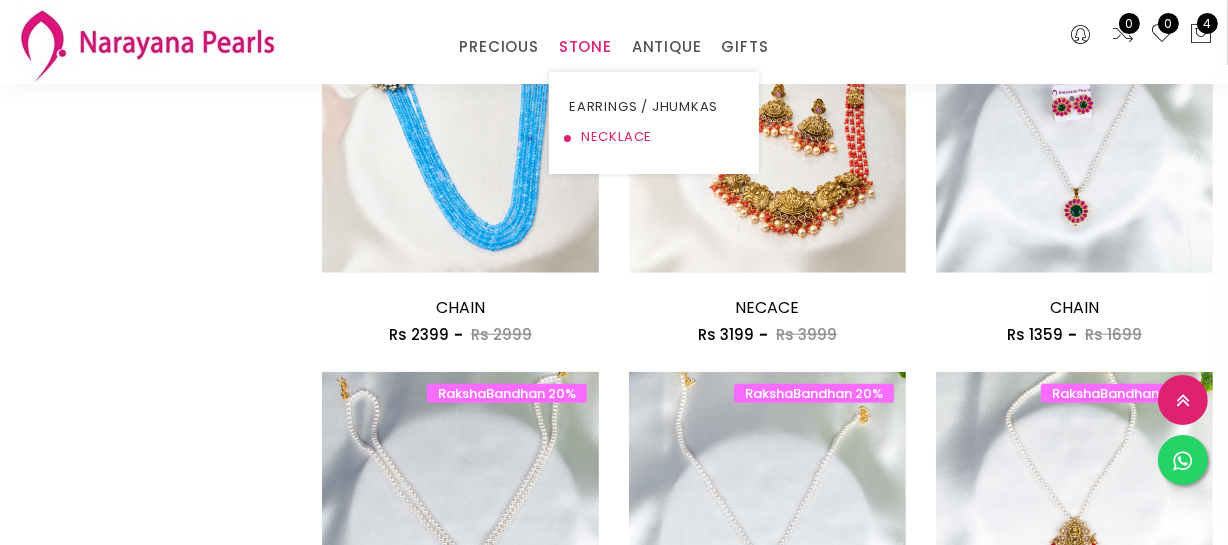 click on "NECKLACE" at bounding box center (654, 137) 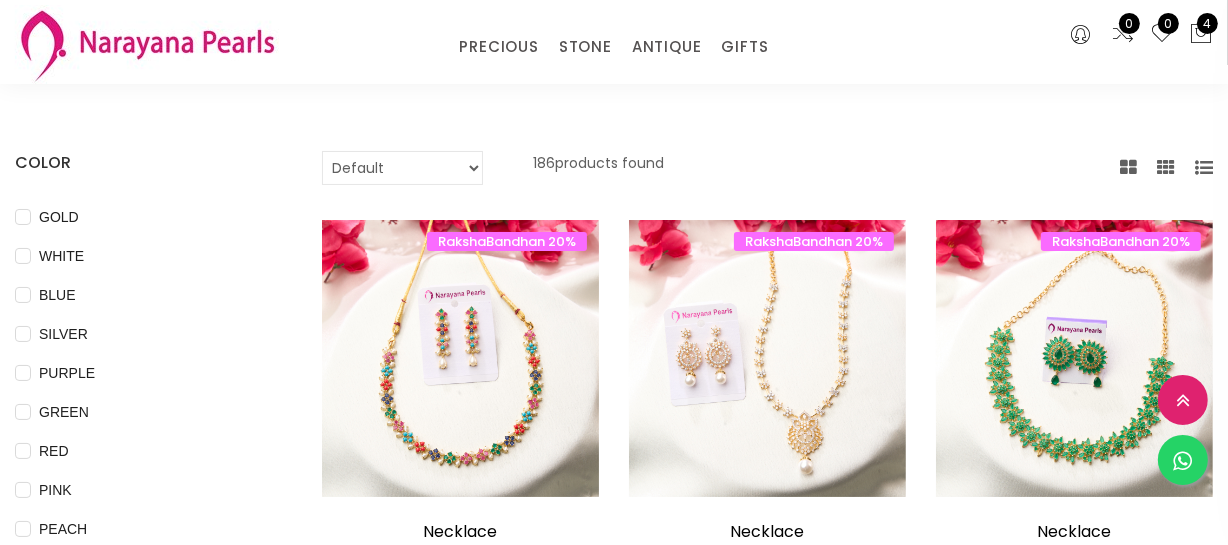 scroll, scrollTop: 454, scrollLeft: 0, axis: vertical 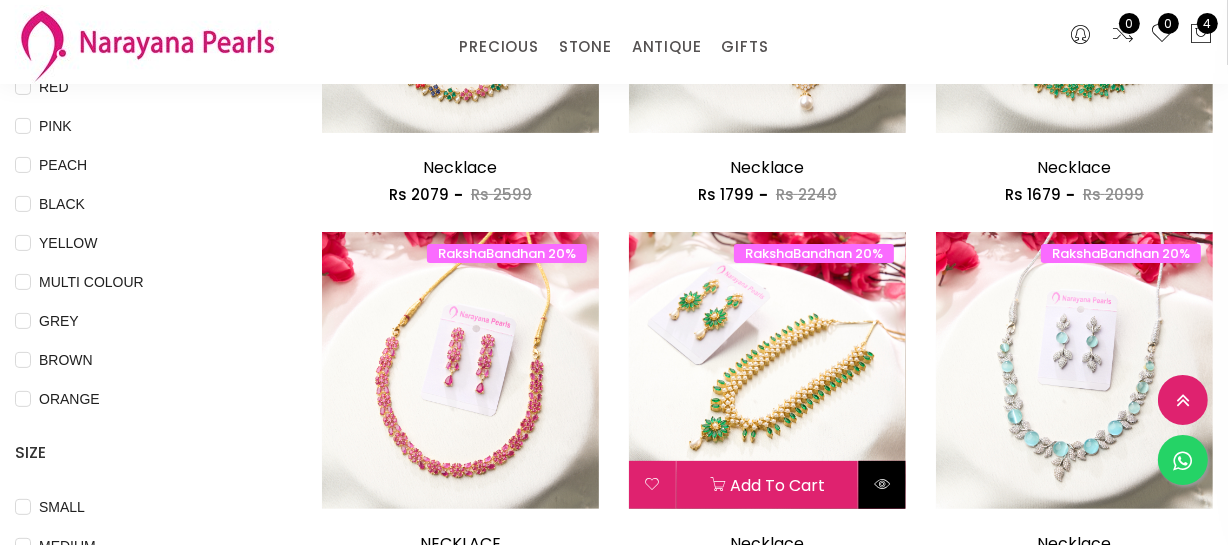 click at bounding box center (882, 485) 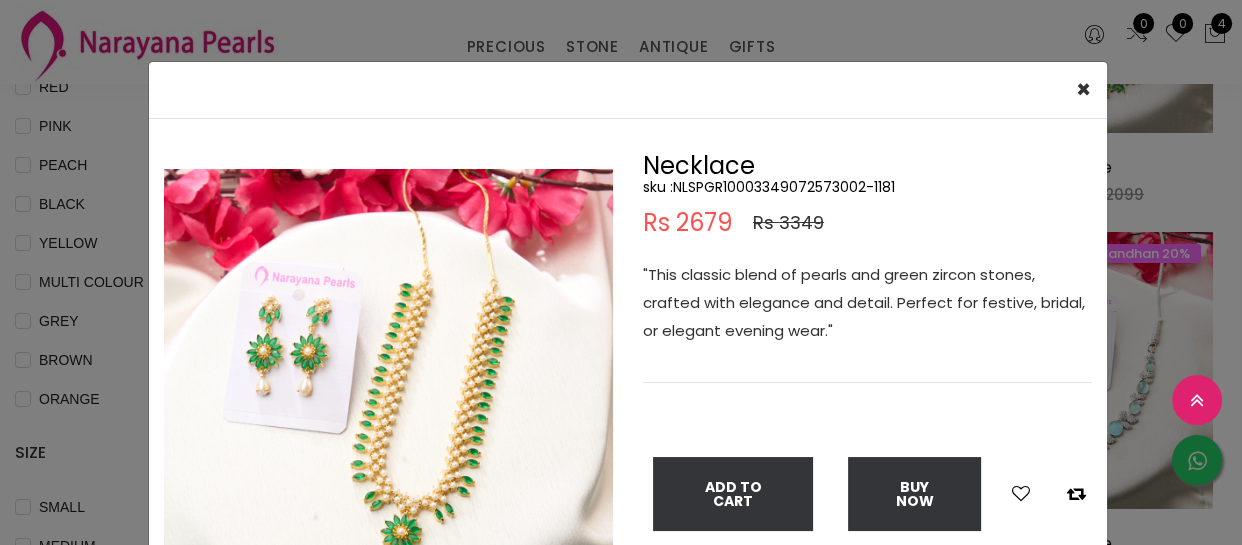 click on ""This classic blend of pearls and green zircon stones, crafted with elegance and detail. Perfect for festive, bridal, or elegant evening wear."" at bounding box center [867, 303] 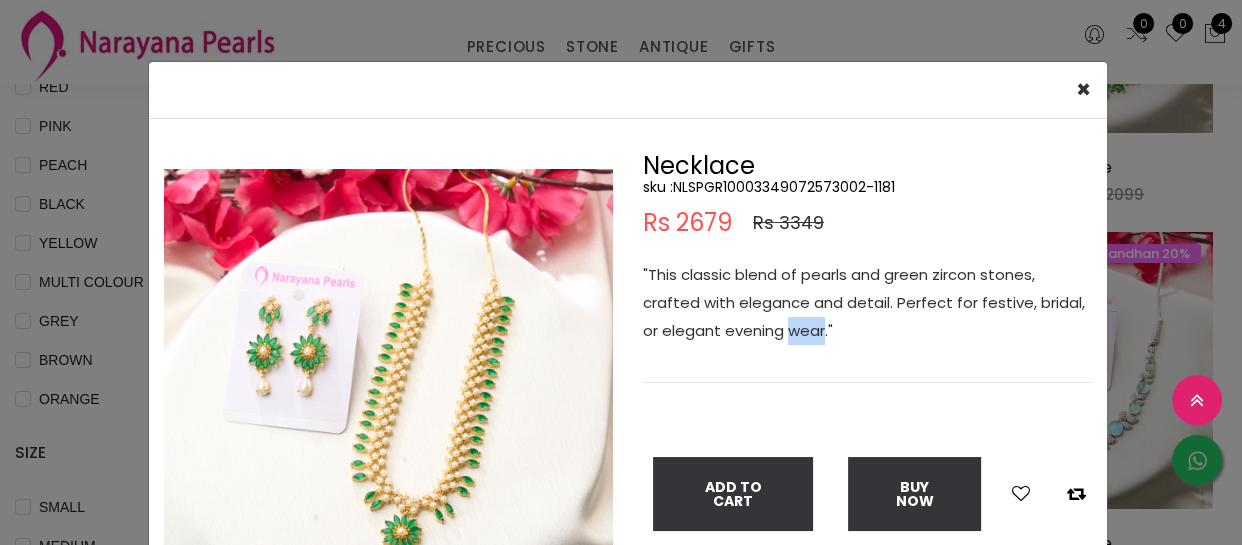 click on ""This classic blend of pearls and green zircon stones, crafted with elegance and detail. Perfect for festive, bridal, or elegant evening wear."" at bounding box center [867, 303] 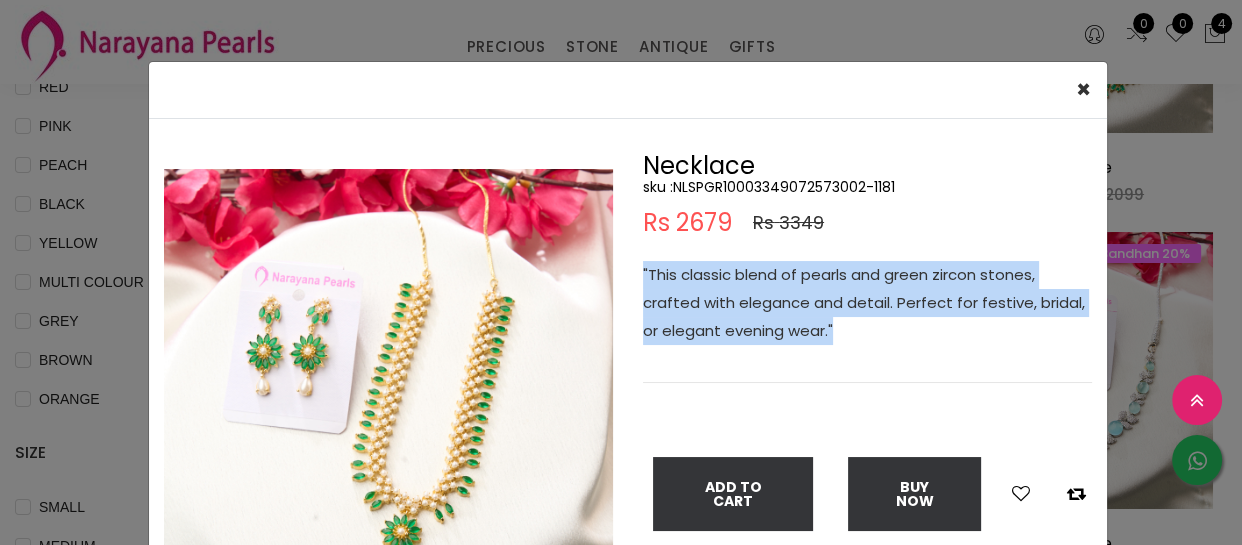 click on ""This classic blend of pearls and green zircon stones, crafted with elegance and detail. Perfect for festive, bridal, or elegant evening wear."" at bounding box center (867, 303) 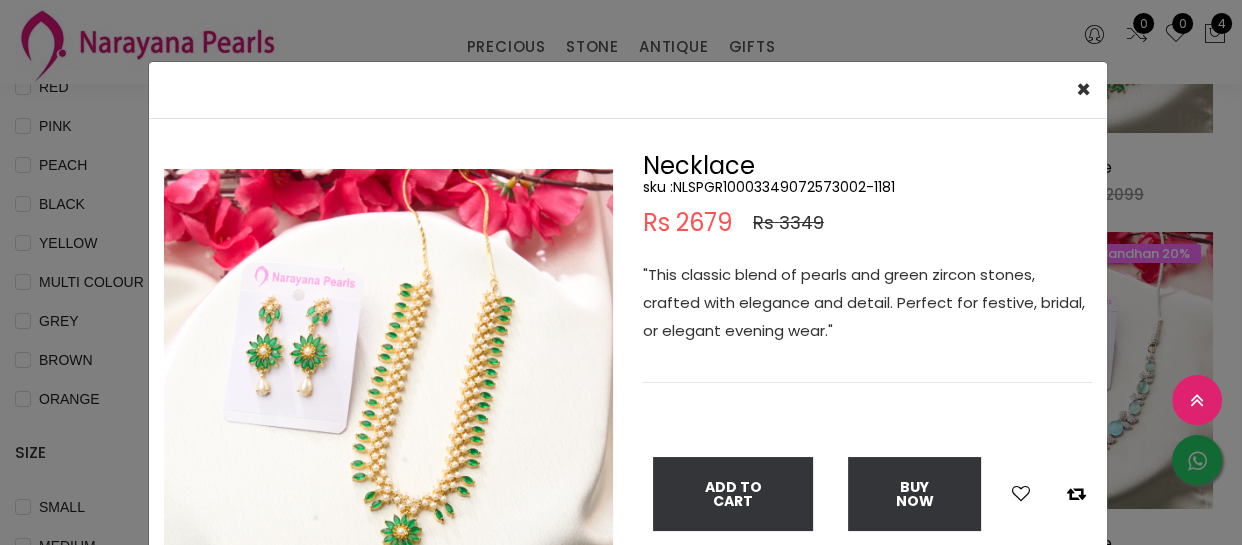 click on "× Close Double (click / press) on the image to zoom (in / out). Necklace sku :  NLSPGR10003349072573002-1181 Rs   2679   Rs   3349 "This classic blend of pearls and green zircon stones, crafted with elegance and detail. Perfect for festive, bridal, or elegant evening wear."  Add To Cart   Buy Now" at bounding box center [621, 272] 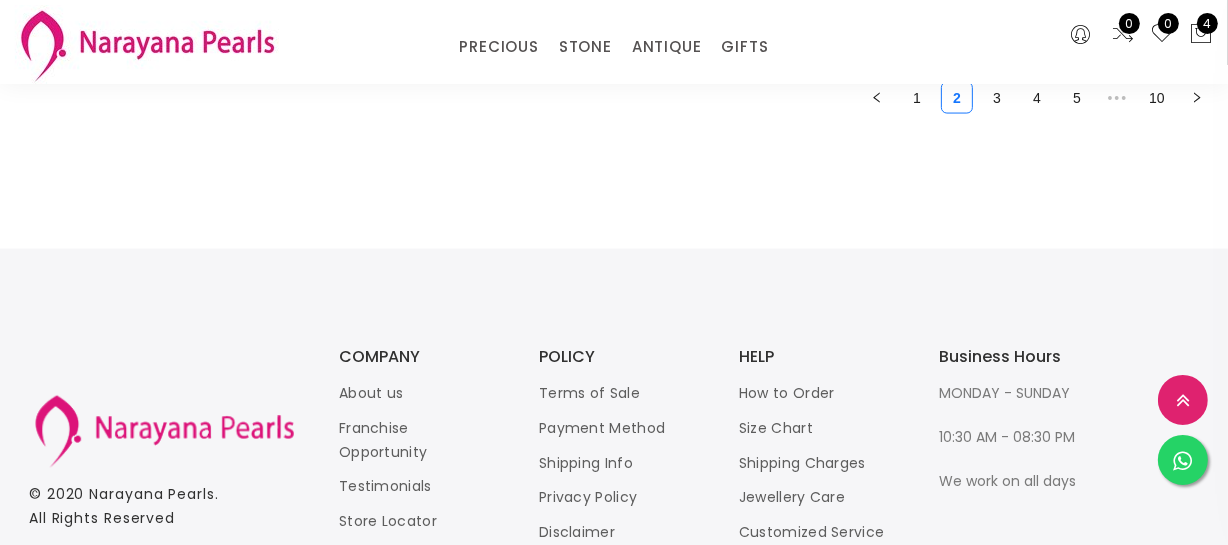 scroll, scrollTop: 2660, scrollLeft: 0, axis: vertical 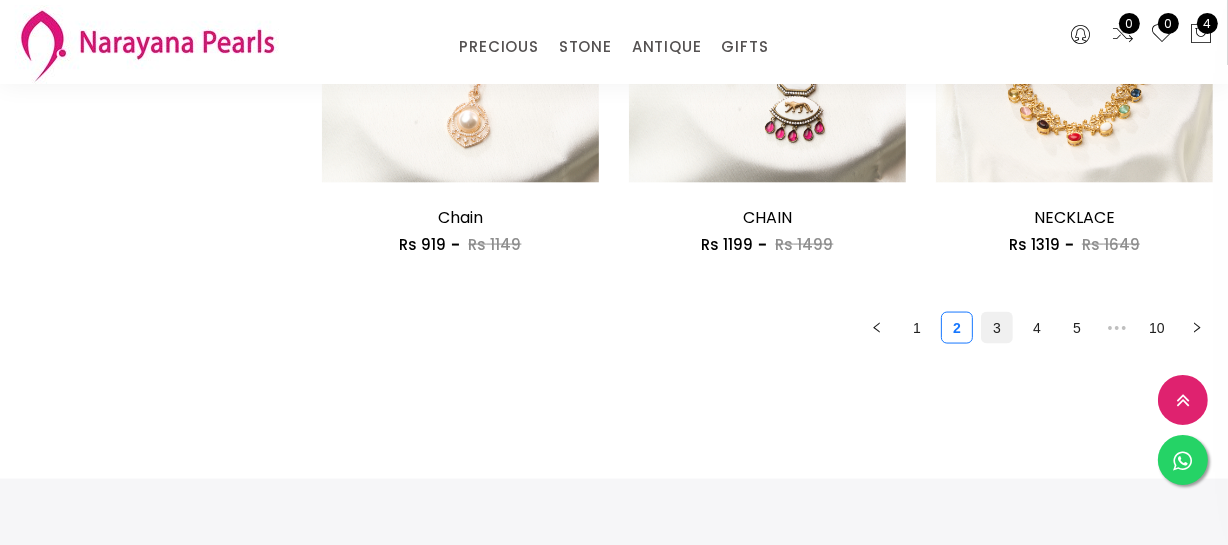 click on "3" at bounding box center [997, 328] 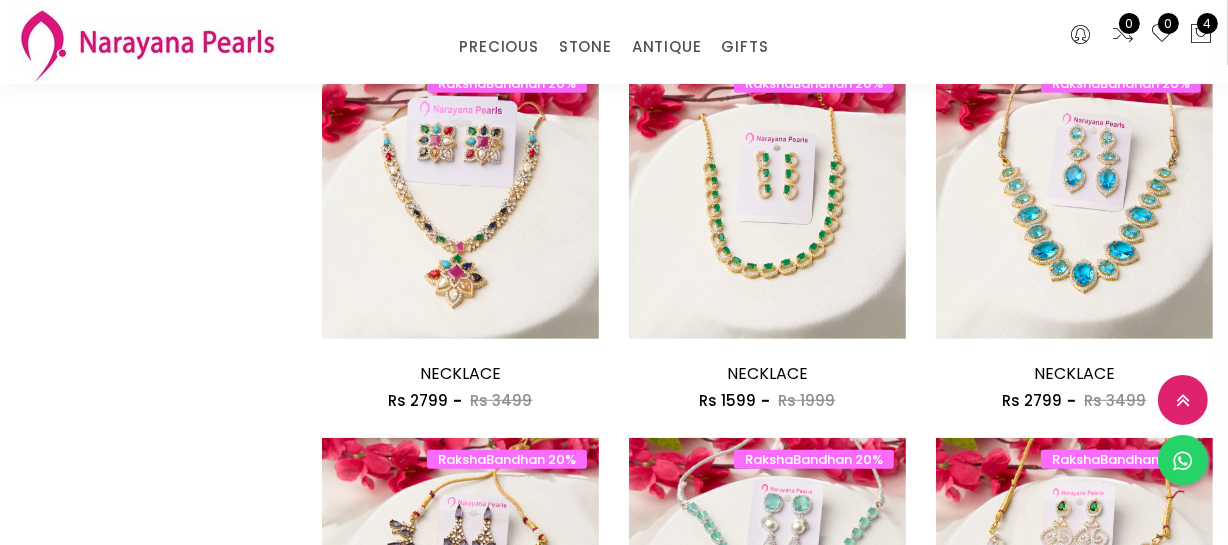 scroll, scrollTop: 1636, scrollLeft: 0, axis: vertical 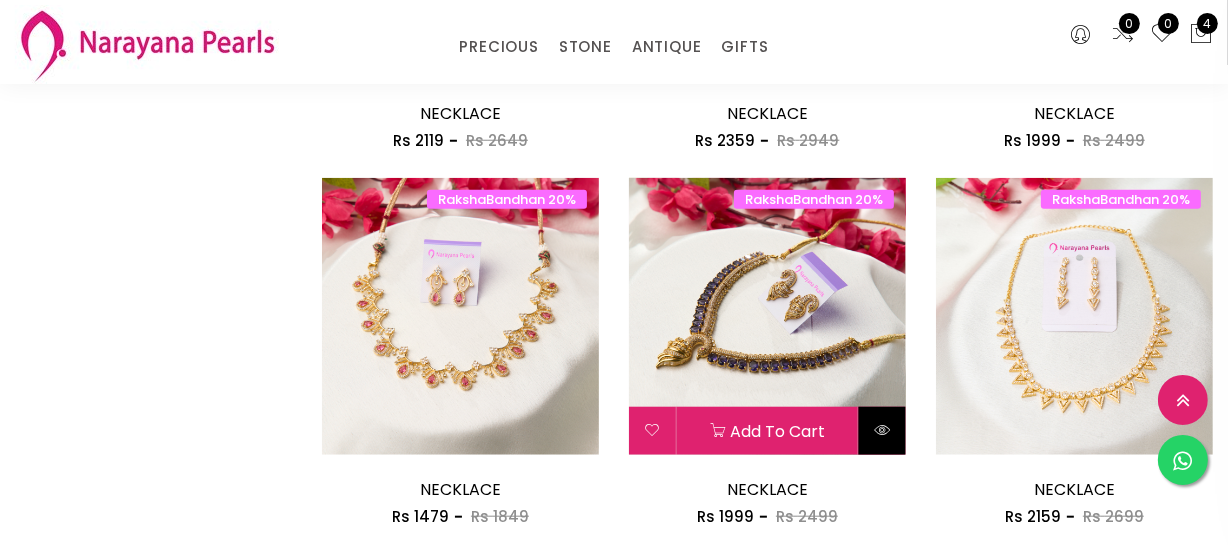 click at bounding box center [882, 431] 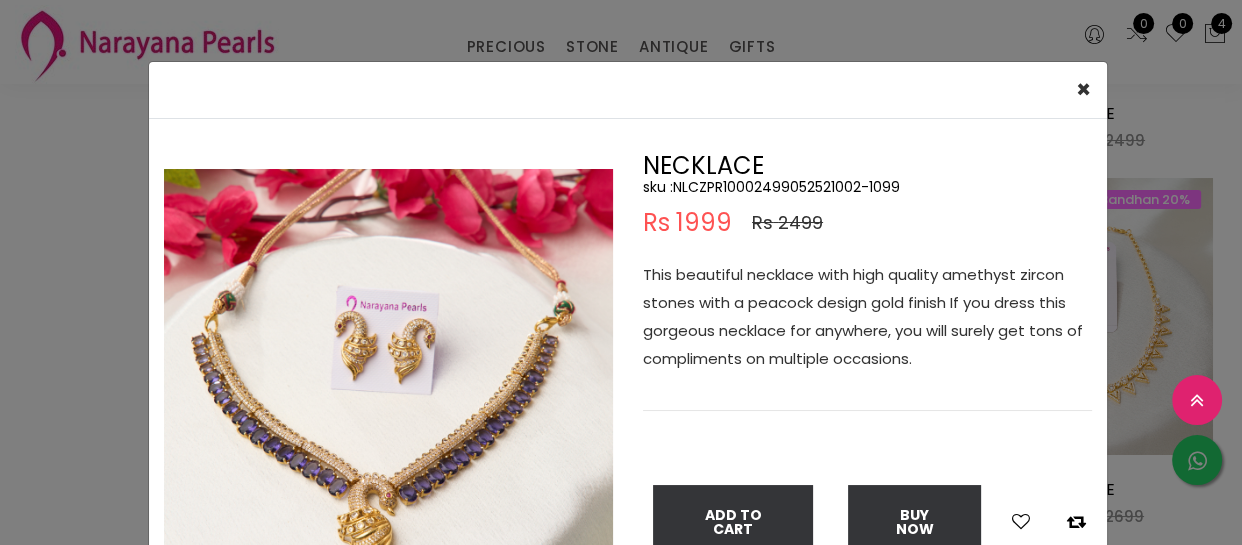 click on "This beautiful necklace with high quality amethyst zircon stones with a peacock design  gold finish If you dress this gorgeous necklace for anywhere, you will surely get tons of compliments on multiple occasions." at bounding box center (867, 317) 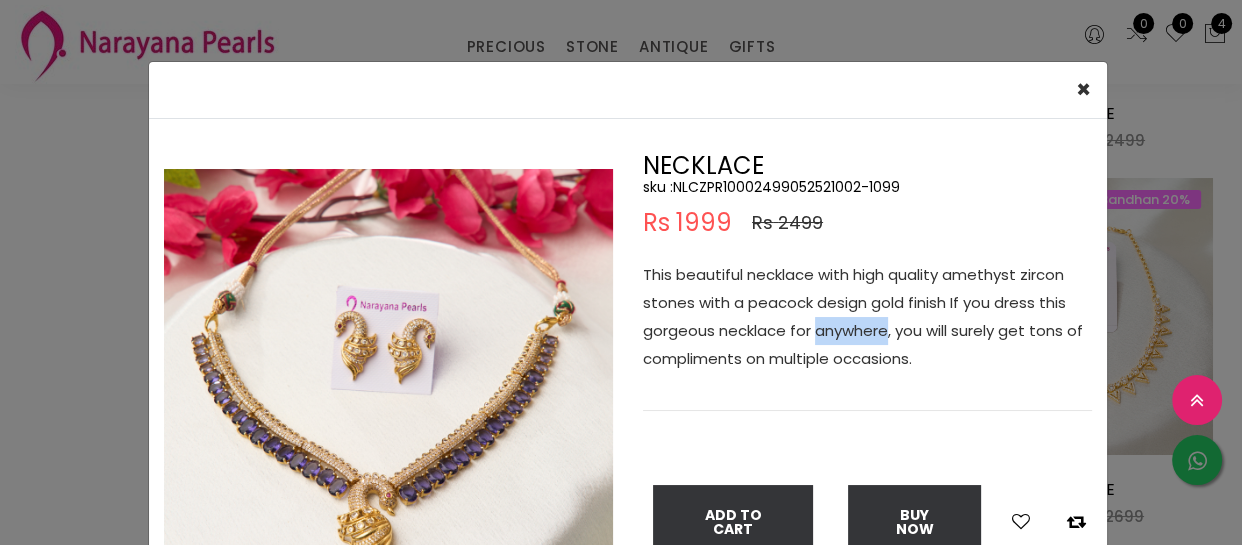 click on "This beautiful necklace with high quality amethyst zircon stones with a peacock design  gold finish If you dress this gorgeous necklace for anywhere, you will surely get tons of compliments on multiple occasions." at bounding box center [867, 317] 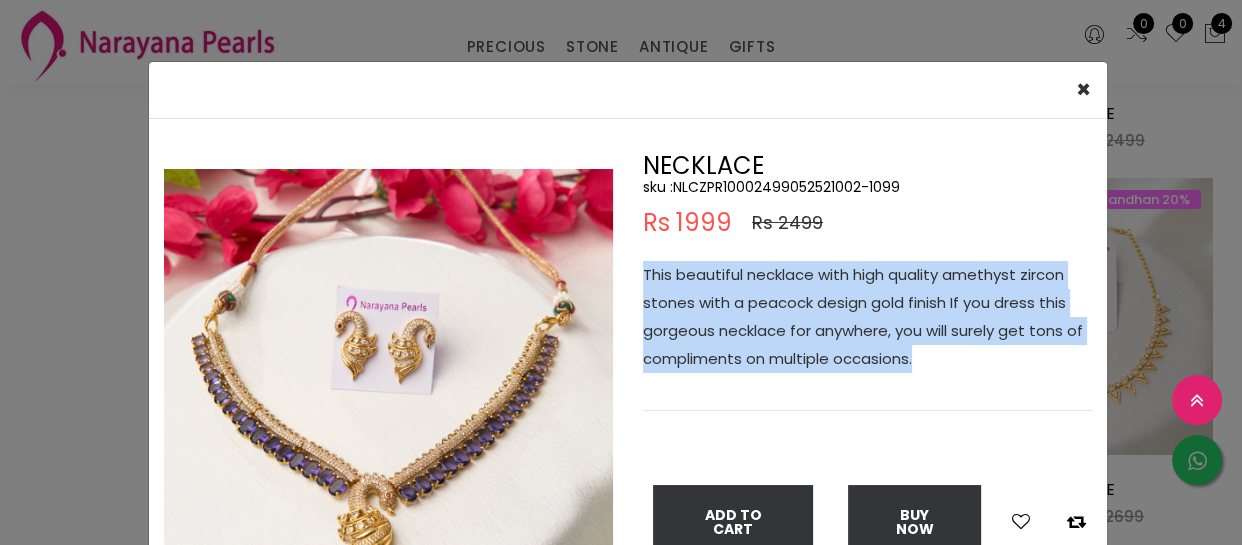 click on "This beautiful necklace with high quality amethyst zircon stones with a peacock design  gold finish If you dress this gorgeous necklace for anywhere, you will surely get tons of compliments on multiple occasions." at bounding box center (867, 317) 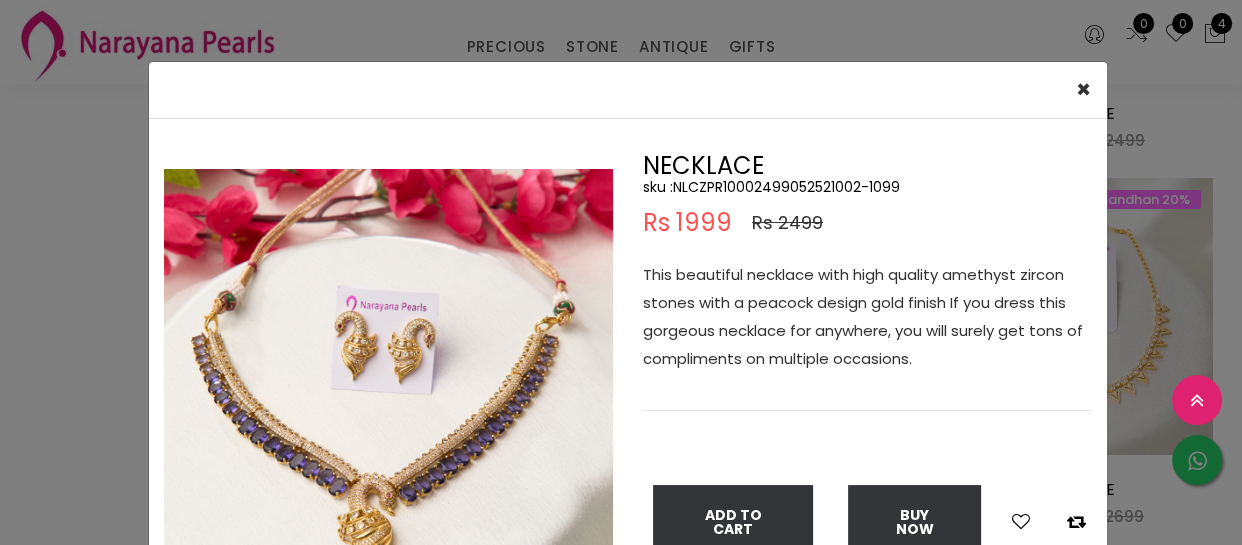 click on "× Close Double (click / press) on the image to zoom (in / out). NECKLACE sku :  NLCZPR10002499052521002-1099 Rs   1999   Rs   2499 This beautiful necklace with high quality amethyst zircon stones with a peacock design  gold finish If you dress this gorgeous necklace for anywhere, you will surely get tons of compliments on multiple occasions.  Add To Cart   Buy Now" at bounding box center [621, 272] 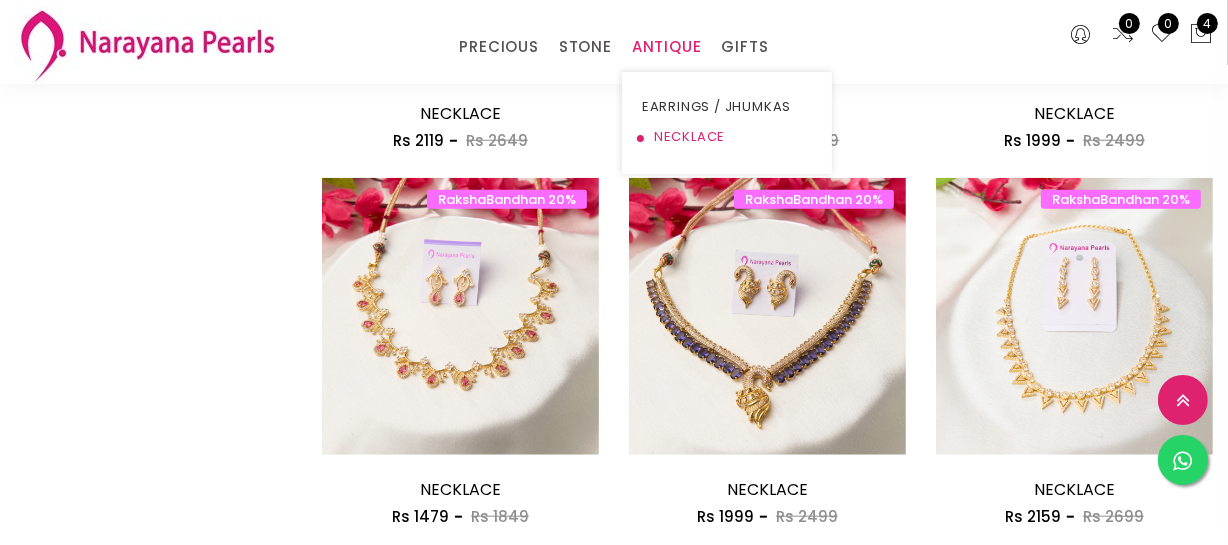click on "NECKLACE" at bounding box center [727, 137] 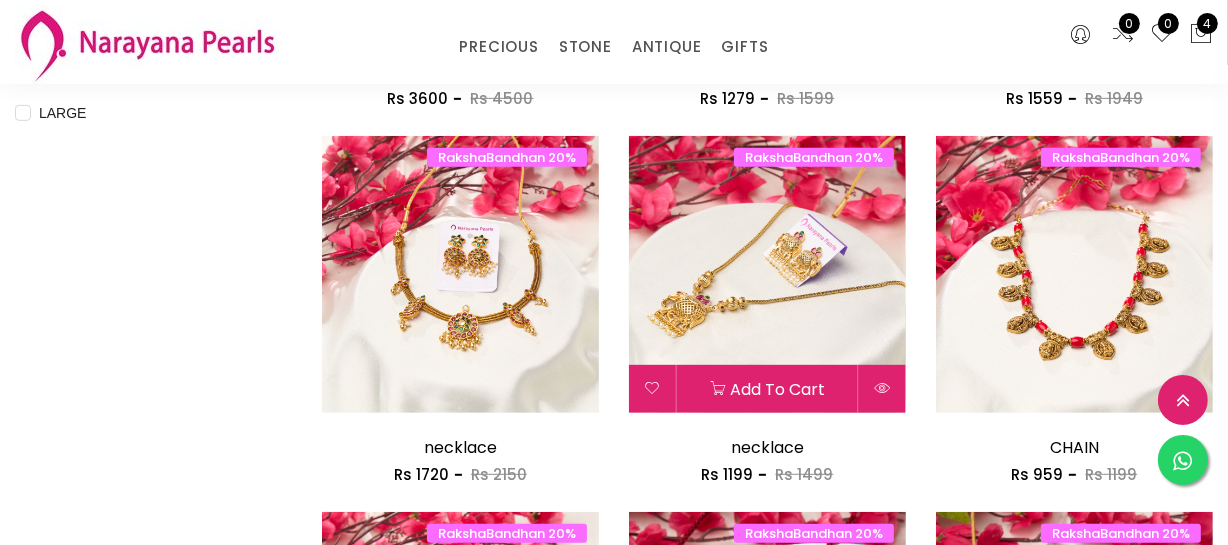 scroll, scrollTop: 1000, scrollLeft: 0, axis: vertical 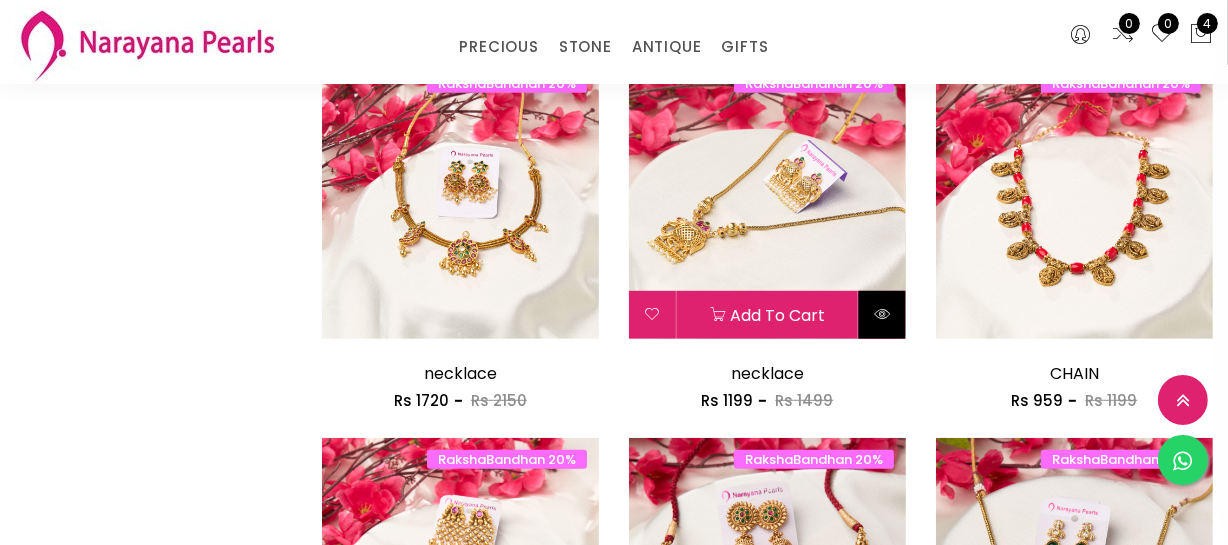 click at bounding box center [882, 314] 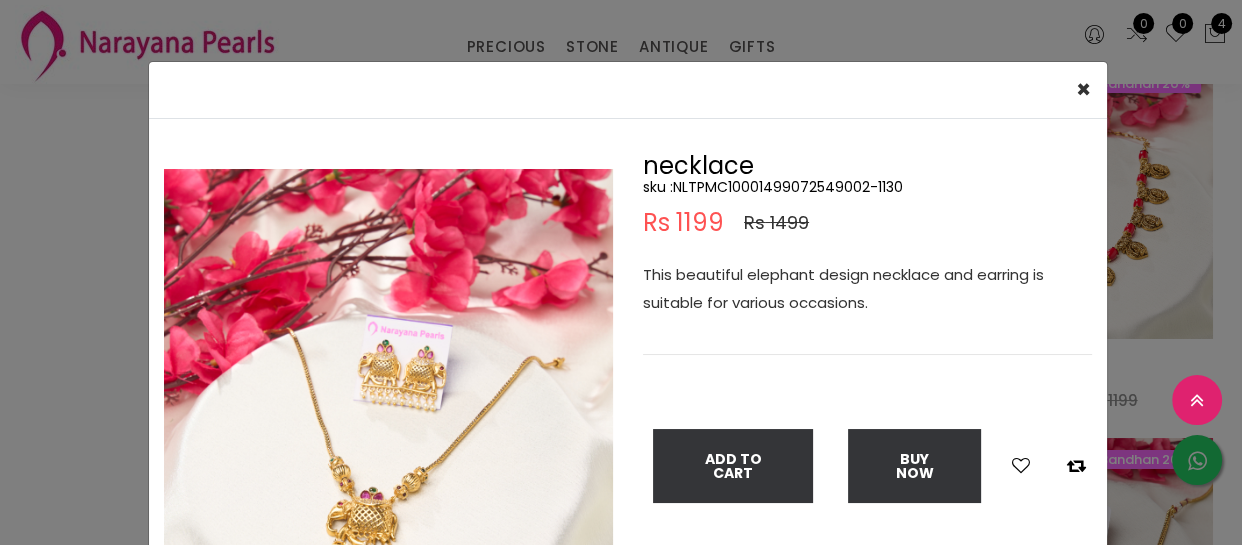 click on "This beautiful elephant design necklace and earring is suitable for various occasions." at bounding box center (867, 289) 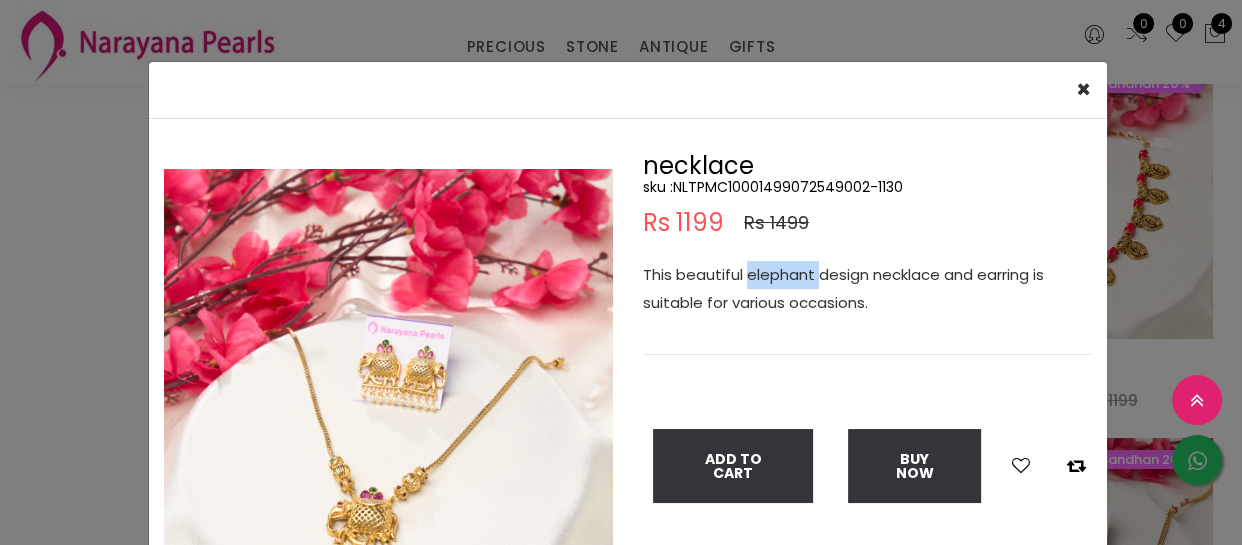 click on "This beautiful elephant design necklace and earring is suitable for various occasions." at bounding box center [867, 289] 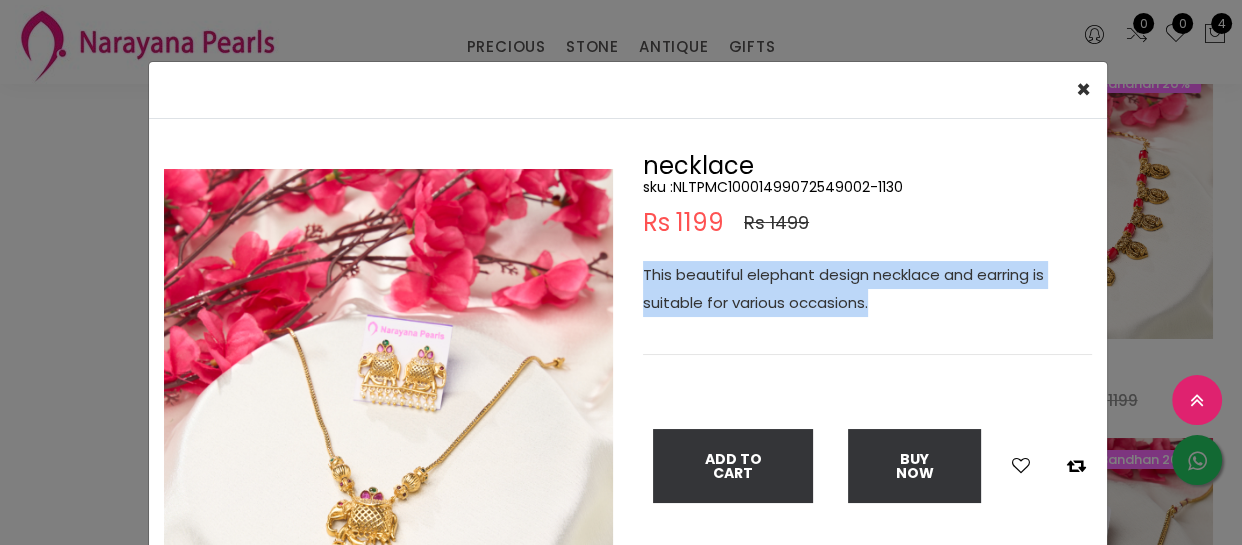 click on "This beautiful elephant design necklace and earring is suitable for various occasions." at bounding box center [867, 289] 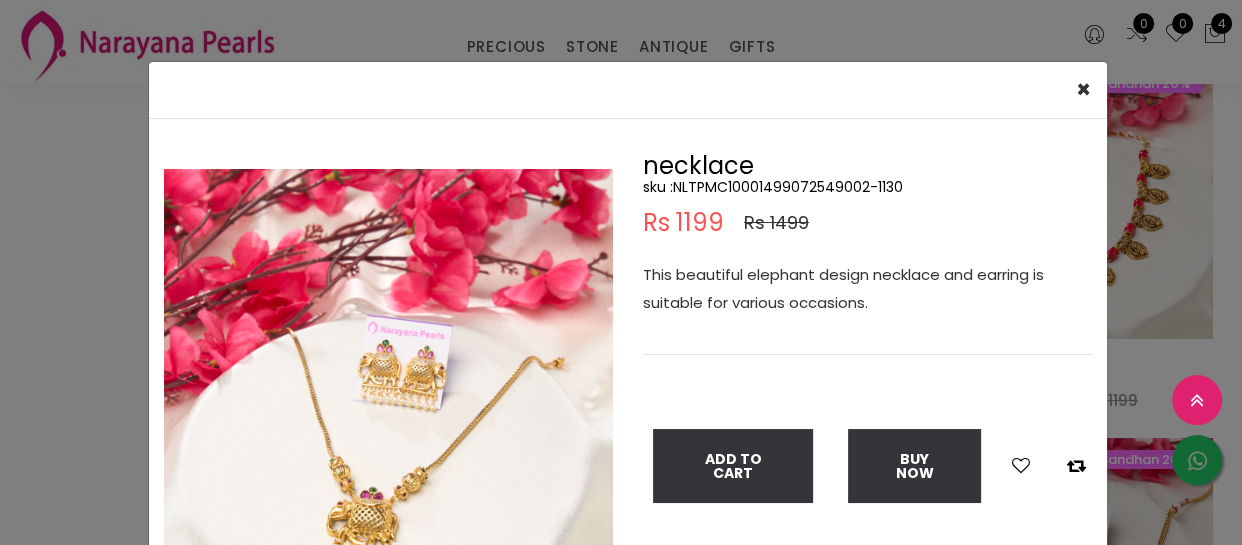 click on "× Close Double (click / press) on the image to zoom (in / out). necklace sku :  NLTPMC10001499072549002-1130 Rs   1199   Rs   1499 This beautiful elephant design necklace and earring is suitable for various occasions.  Add To Cart   Buy Now" at bounding box center (621, 272) 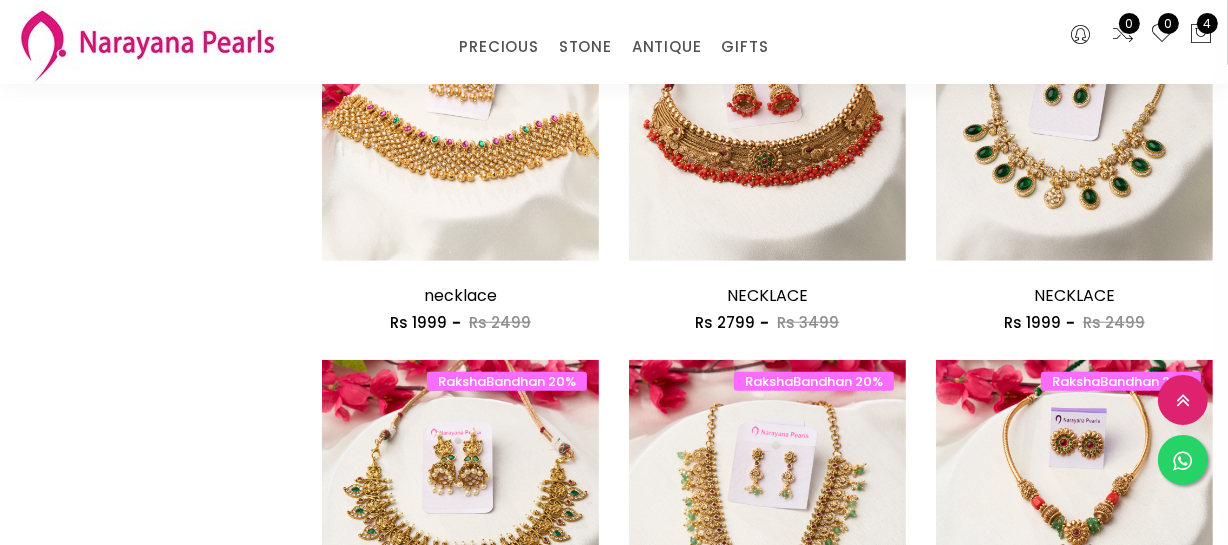scroll, scrollTop: 1636, scrollLeft: 0, axis: vertical 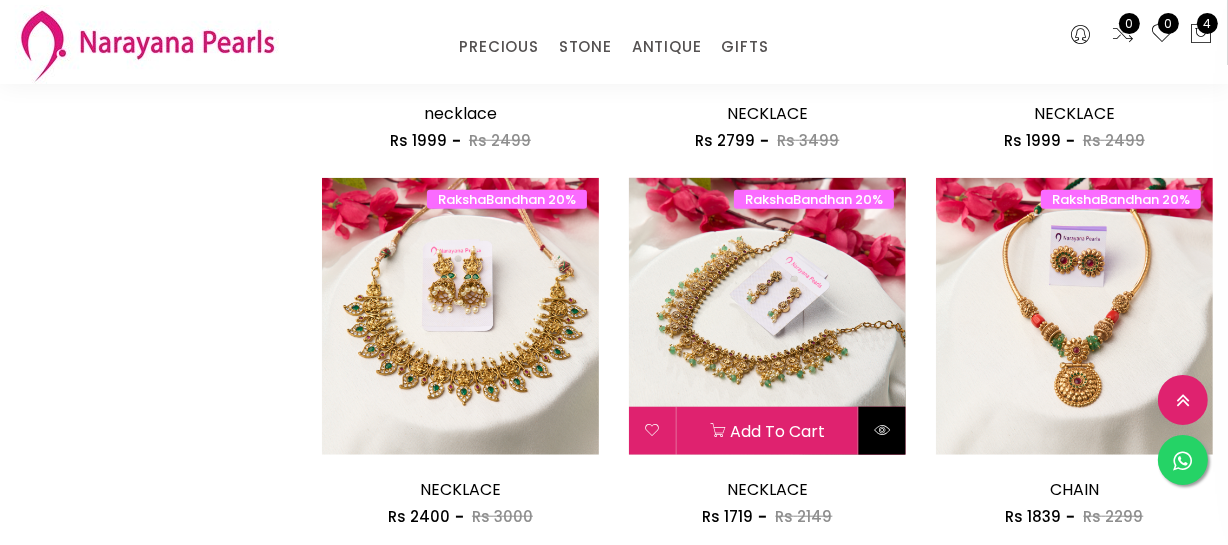 click at bounding box center (882, 430) 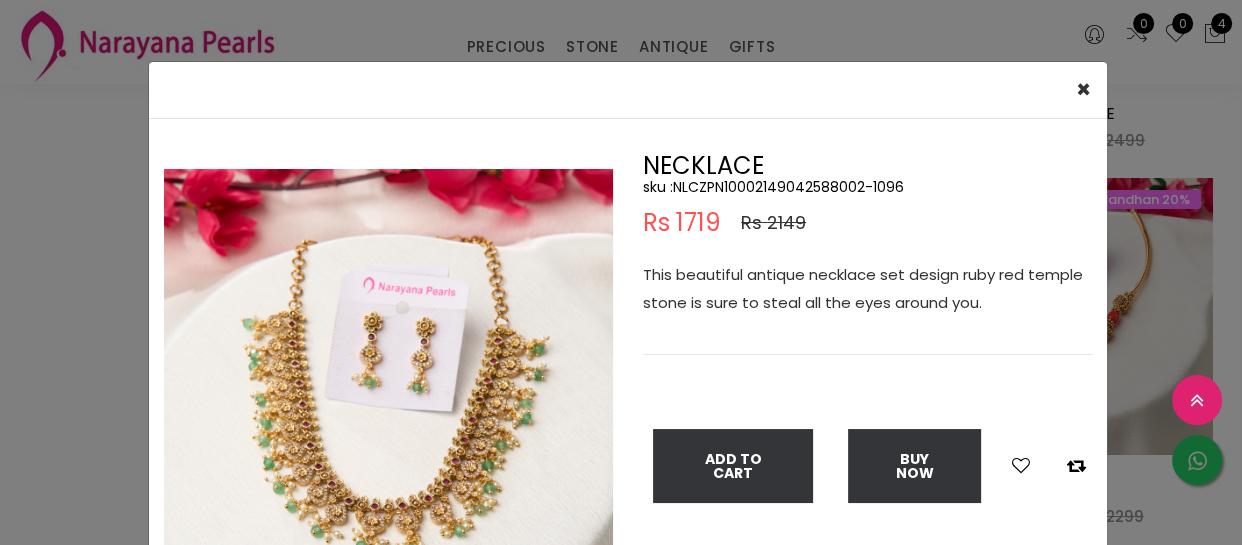 click on "This beautiful antique necklace set design ruby red temple stone is sure to steal all the eyes around you." at bounding box center [867, 289] 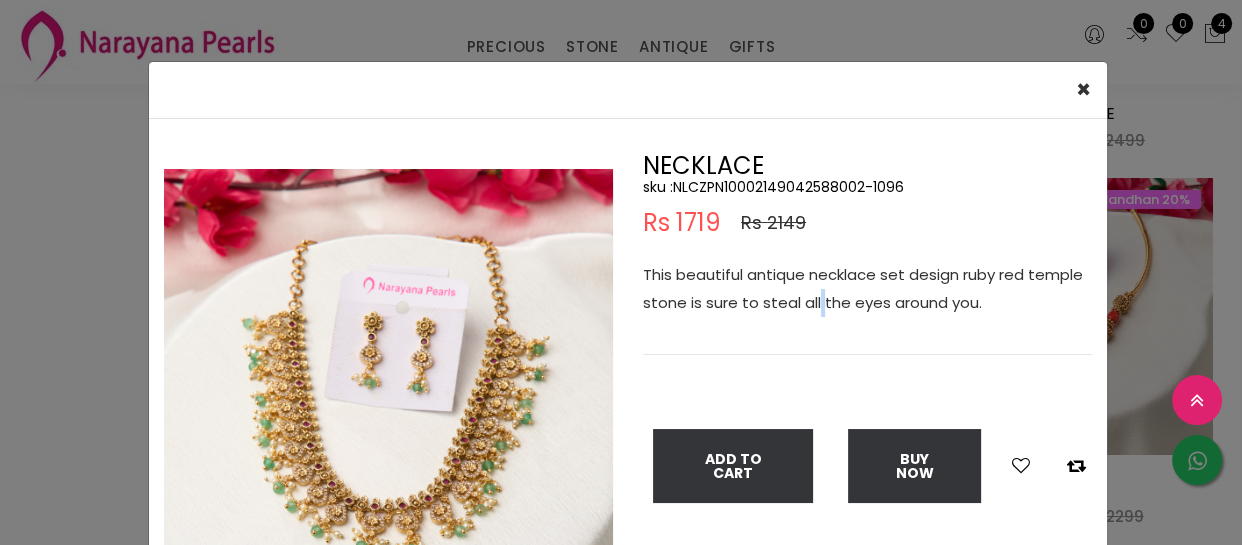 click on "This beautiful antique necklace set design ruby red temple stone is sure to steal all the eyes around you." at bounding box center (867, 289) 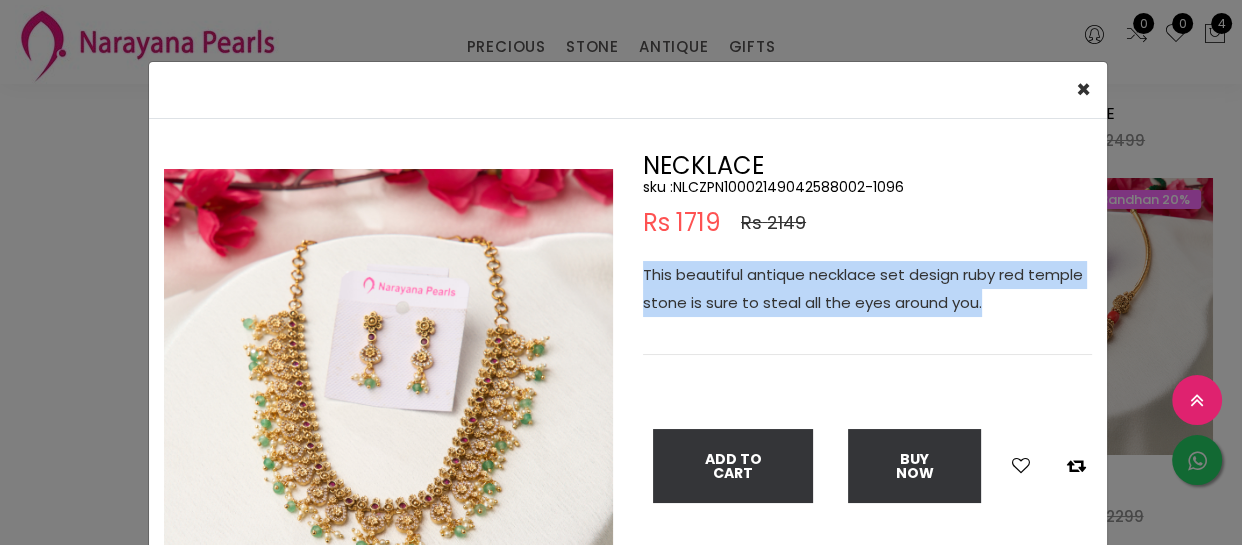 click on "This beautiful antique necklace set design ruby red temple stone is sure to steal all the eyes around you." at bounding box center [867, 289] 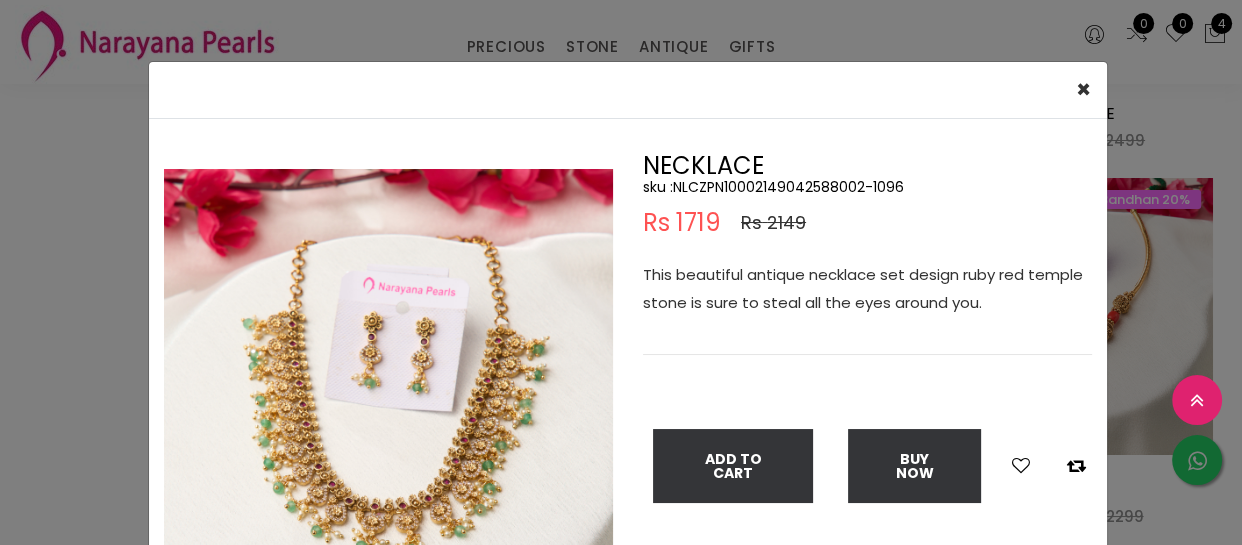 click on "× Close Double (click / press) on the image to zoom (in / out). NECKLACE sku :  NLCZPN10002149042588002-1096 Rs   1719   Rs   2149 This beautiful antique necklace set design ruby red temple stone is sure to steal all the eyes around you.  Add To Cart   Buy Now" at bounding box center [621, 272] 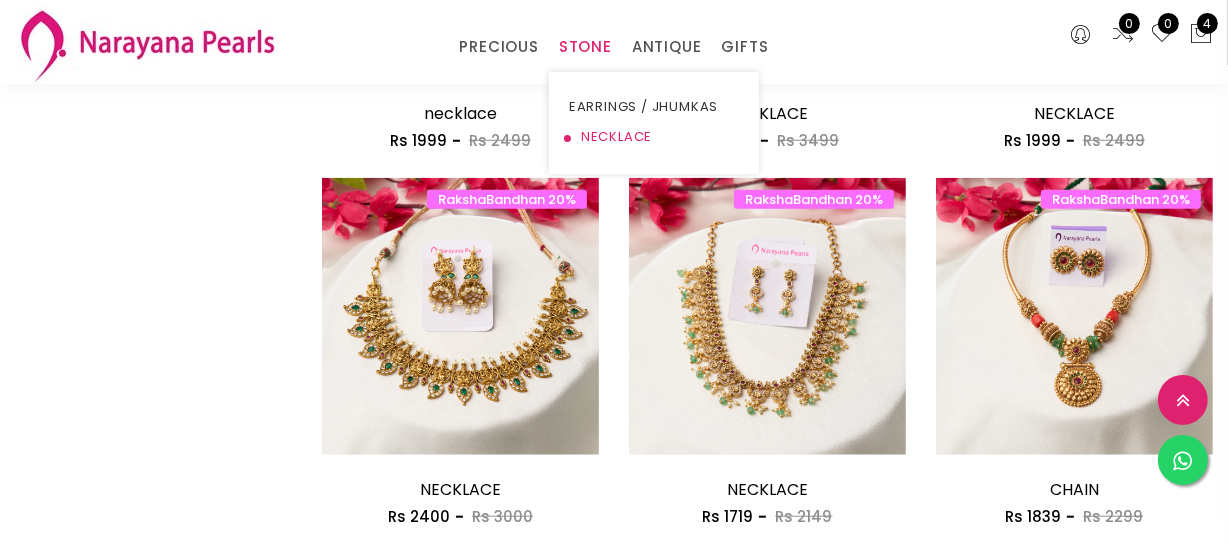 click on "NECKLACE" at bounding box center [654, 137] 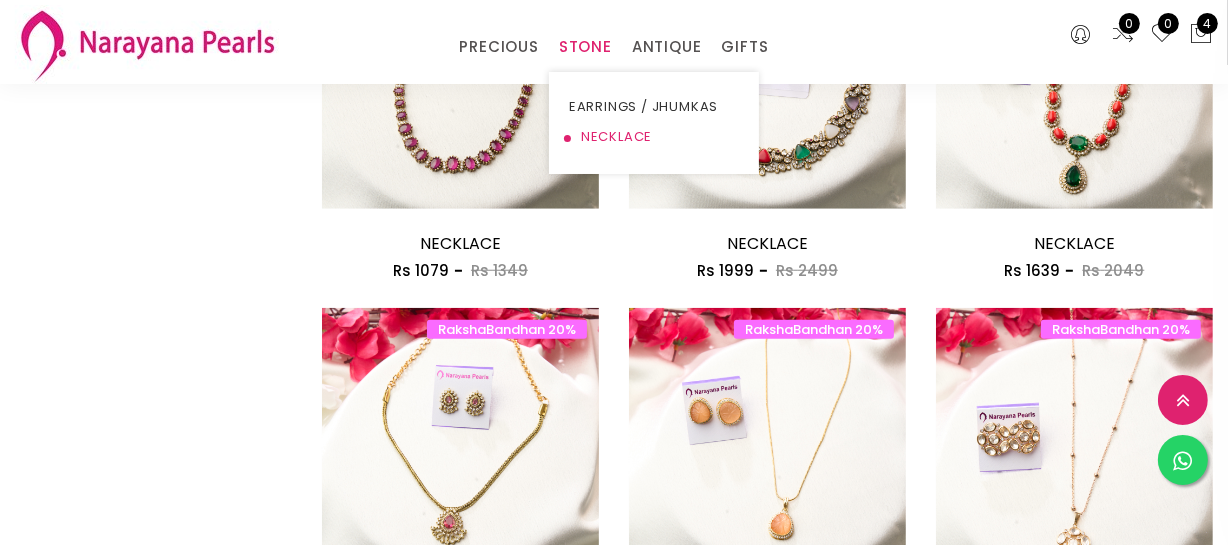 scroll, scrollTop: 1636, scrollLeft: 0, axis: vertical 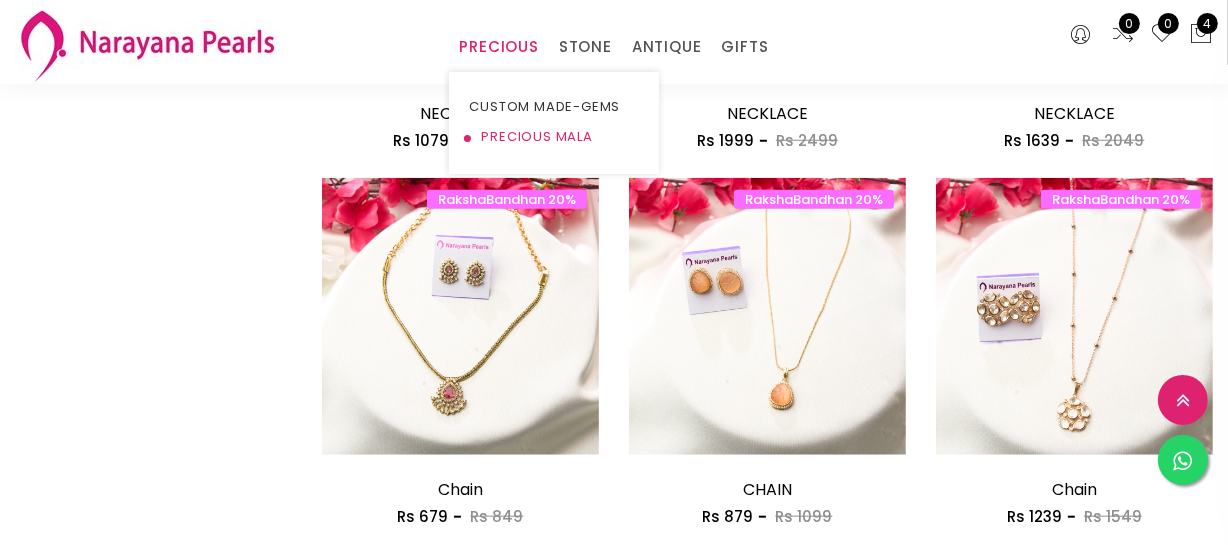 click on "PRECIOUS MALA" at bounding box center (554, 137) 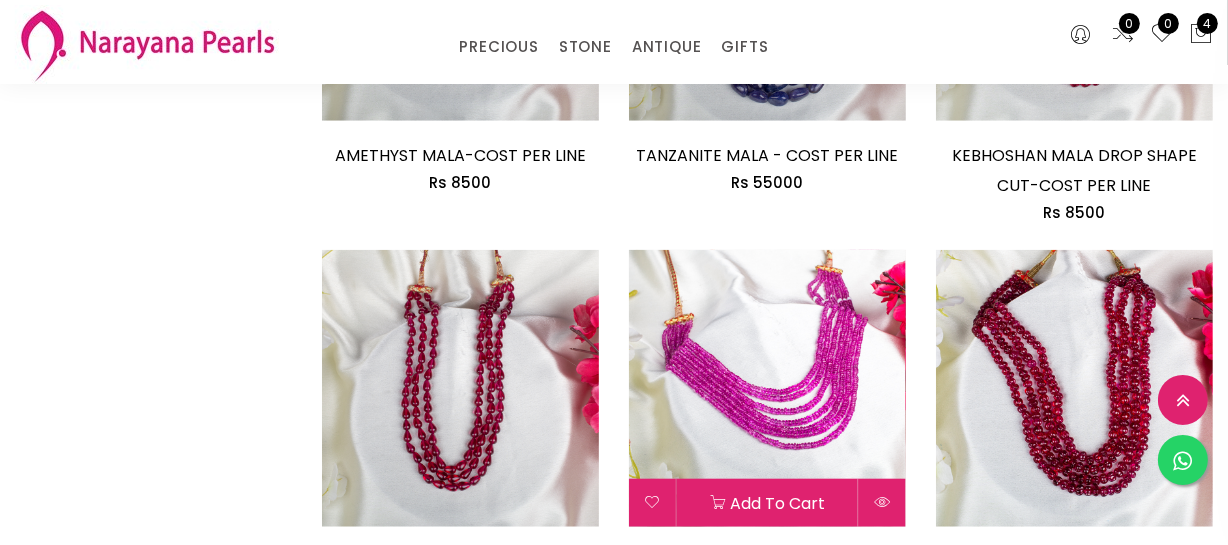 scroll, scrollTop: 1454, scrollLeft: 0, axis: vertical 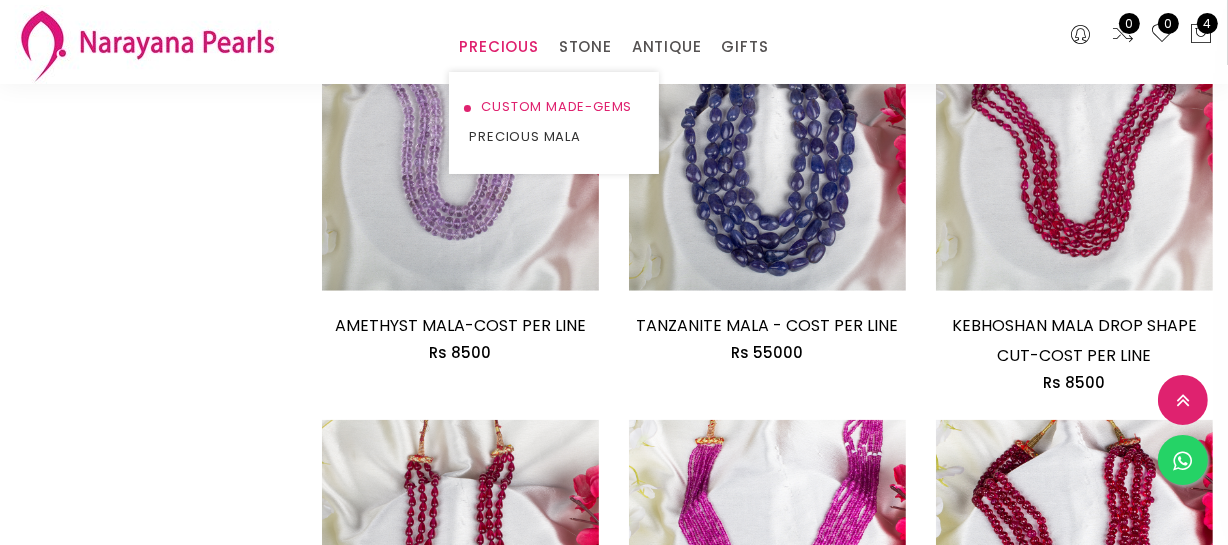 click on "CUSTOM MADE-GEMS" at bounding box center (554, 107) 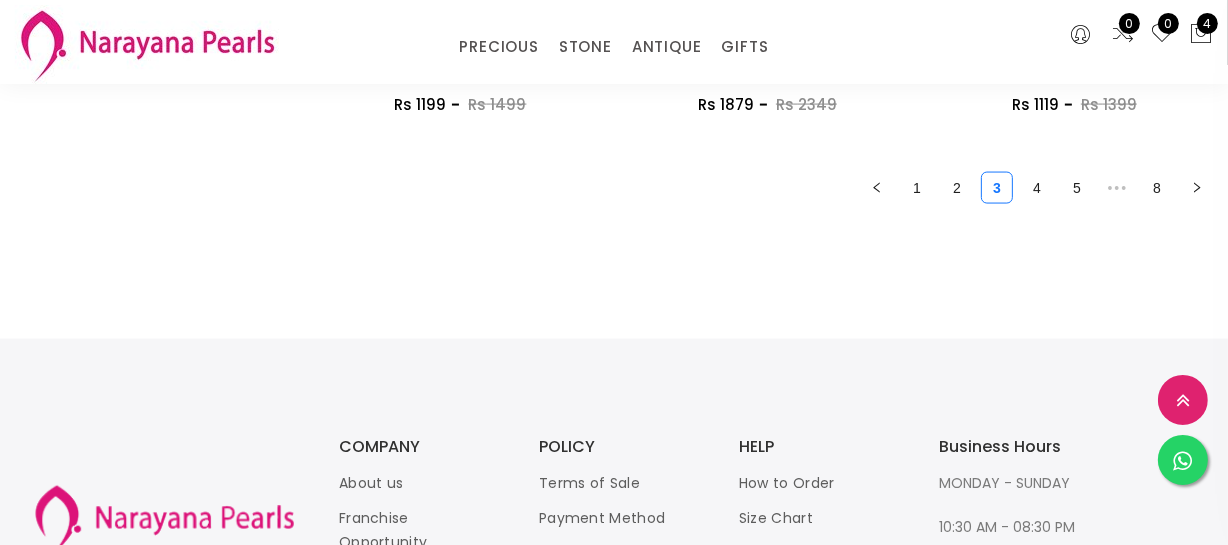 scroll, scrollTop: 2818, scrollLeft: 0, axis: vertical 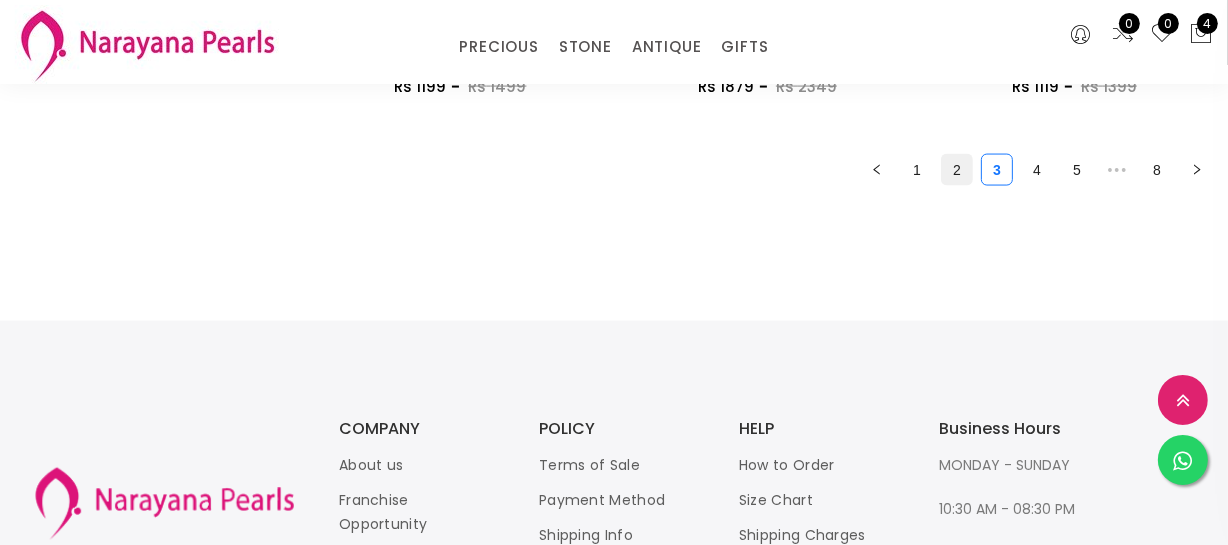 click on "2" at bounding box center [957, 170] 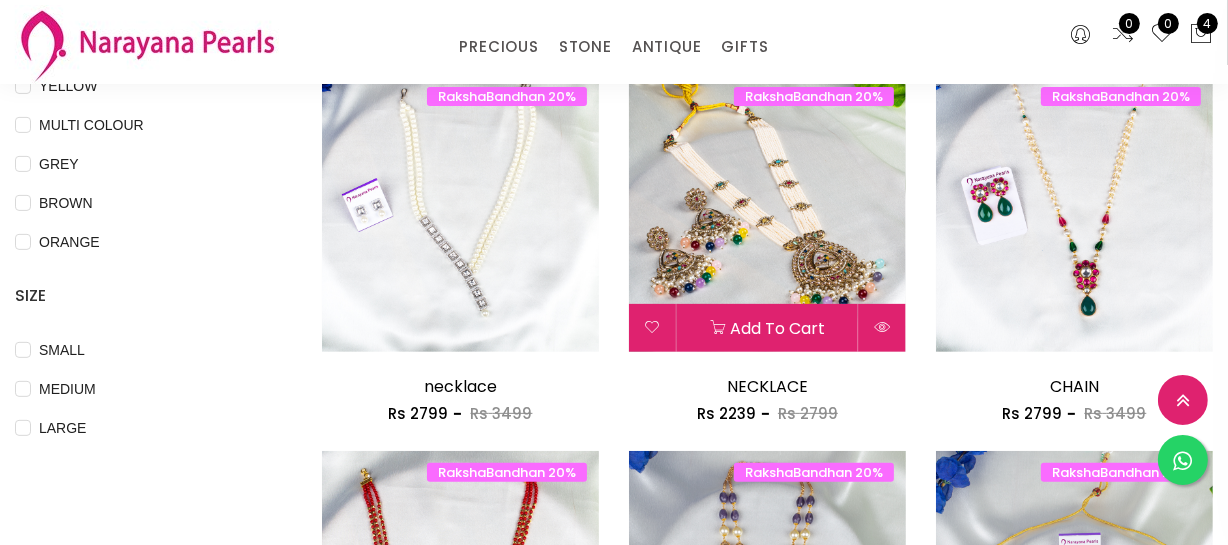 scroll, scrollTop: 636, scrollLeft: 0, axis: vertical 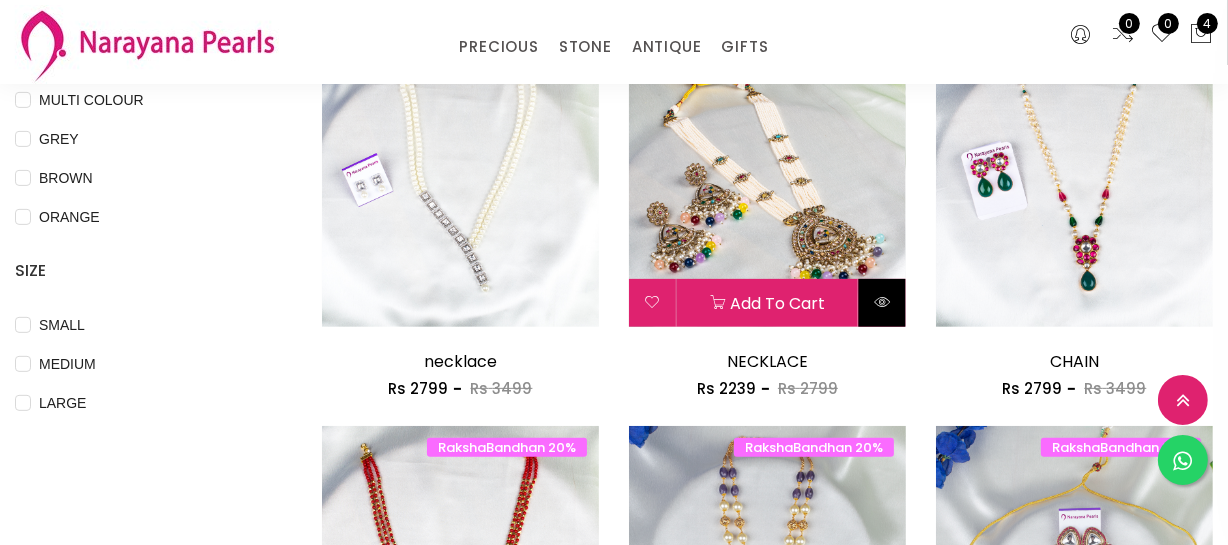 click at bounding box center [882, 303] 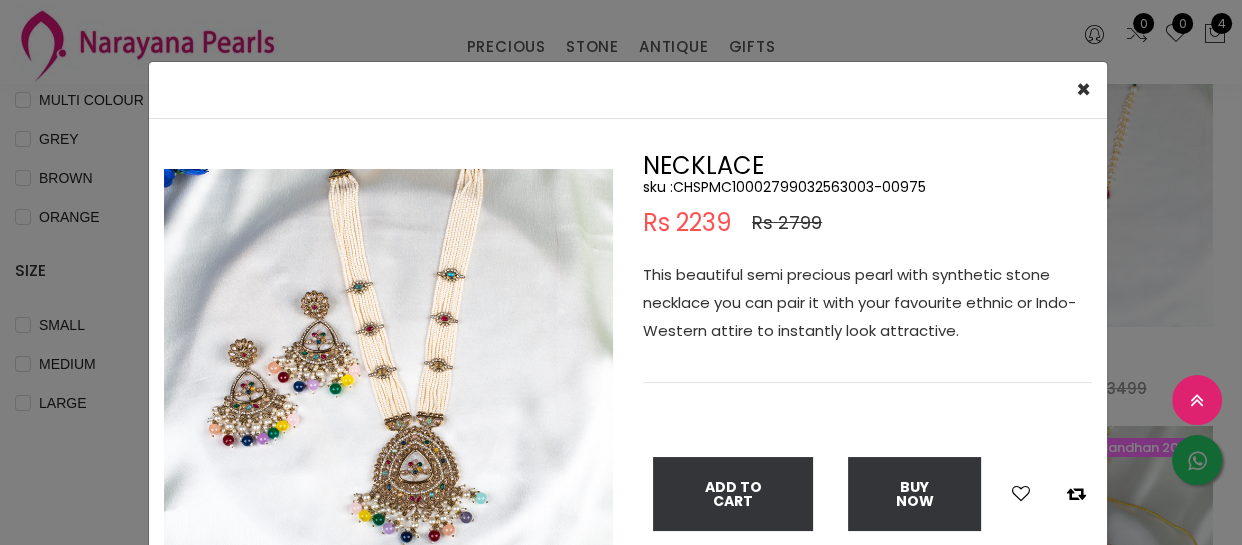 click on "This beautiful semi precious pearl with synthetic stone necklace you can pair it with your favourite ethnic or Indo-Western attire to instantly look attractive." at bounding box center (867, 303) 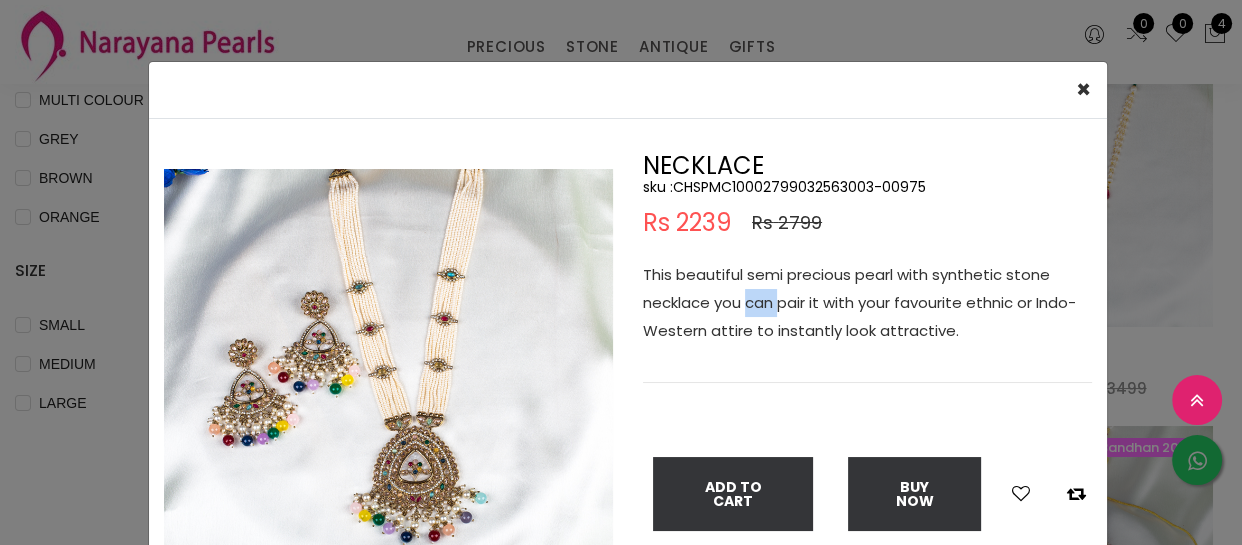 click on "This beautiful semi precious pearl with synthetic stone necklace you can pair it with your favourite ethnic or Indo-Western attire to instantly look attractive." at bounding box center (867, 303) 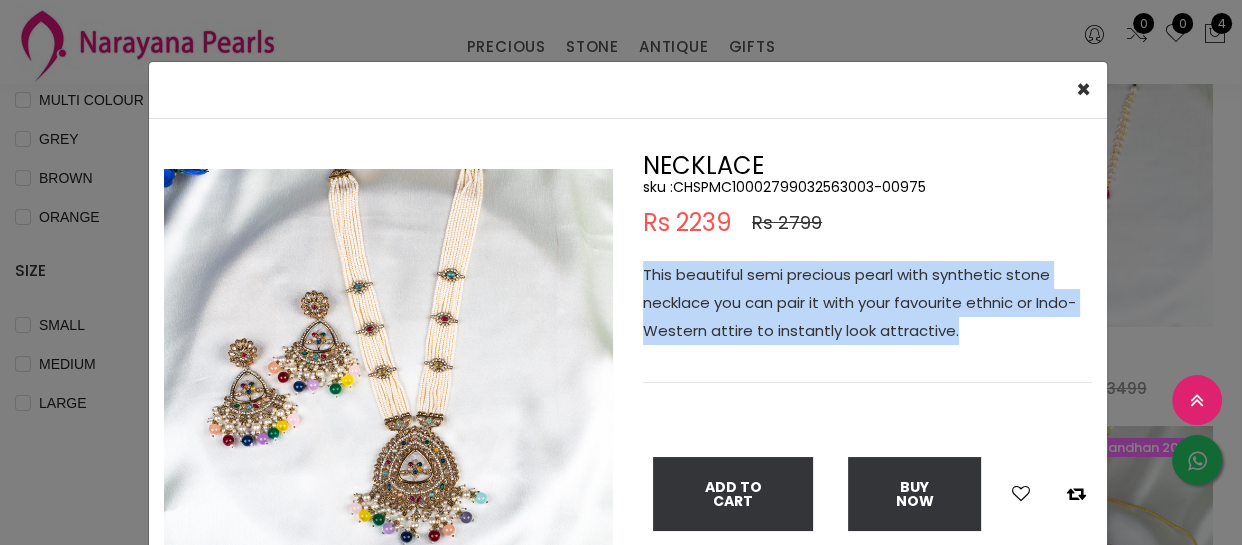 click on "This beautiful semi precious pearl with synthetic stone necklace you can pair it with your favourite ethnic or Indo-Western attire to instantly look attractive." at bounding box center [867, 303] 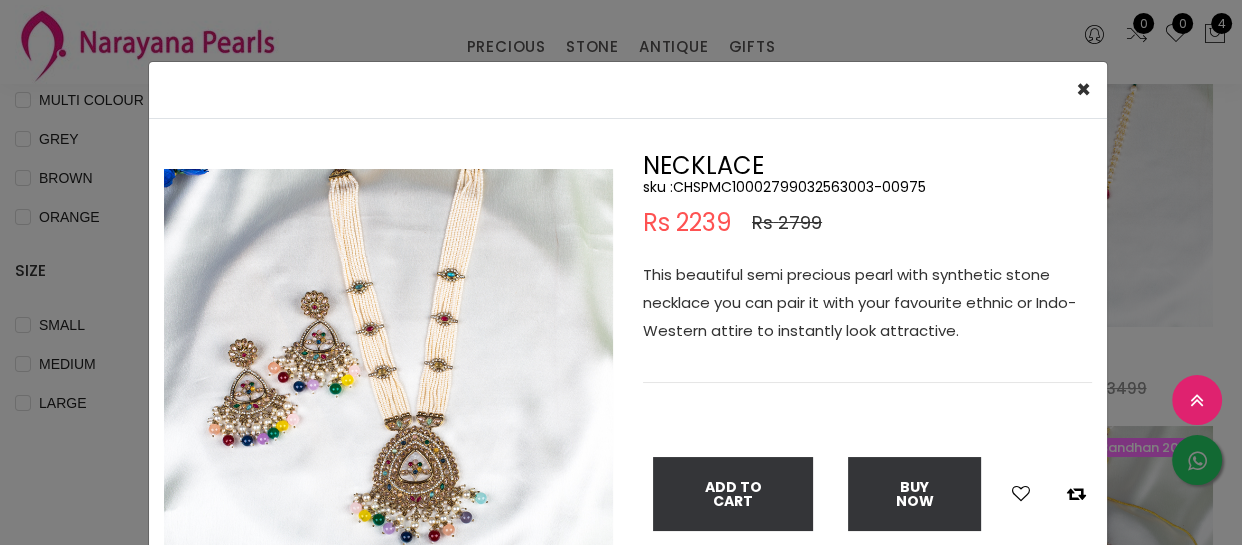 click on "× Close Double (click / press) on the image to zoom (in / out). NECKLACE sku :  CHSPMC10002799032563003-00975 Rs   2239   Rs   2799 This beautiful semi precious pearl with synthetic stone necklace you can pair it with your favourite ethnic or Indo-Western attire to instantly look attractive.  Add To Cart   Buy Now" at bounding box center [621, 272] 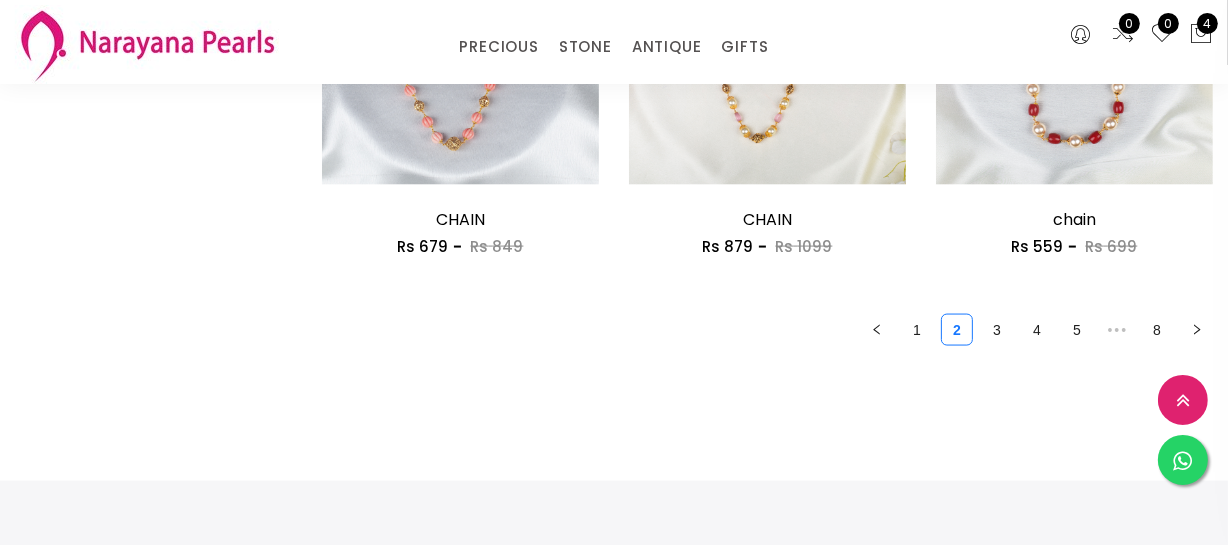 scroll, scrollTop: 2818, scrollLeft: 0, axis: vertical 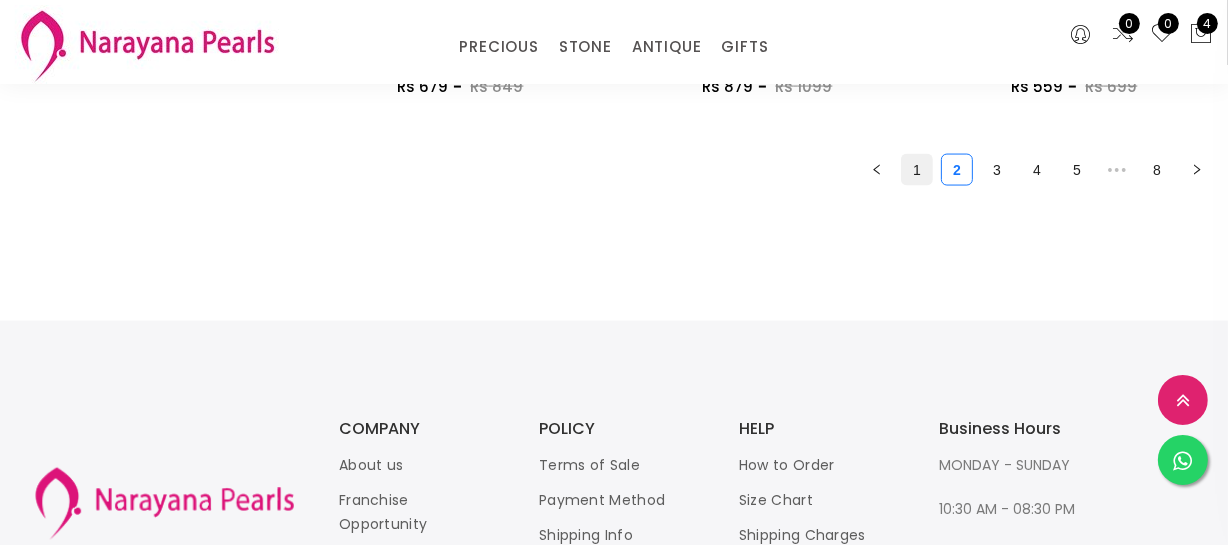 click on "1" at bounding box center [917, 170] 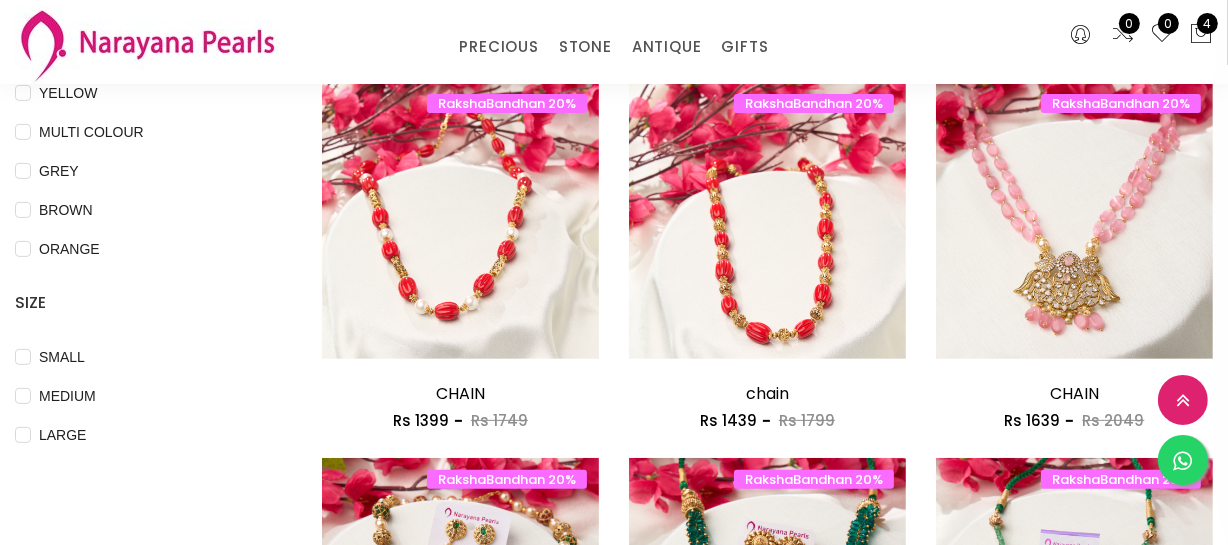 scroll, scrollTop: 636, scrollLeft: 0, axis: vertical 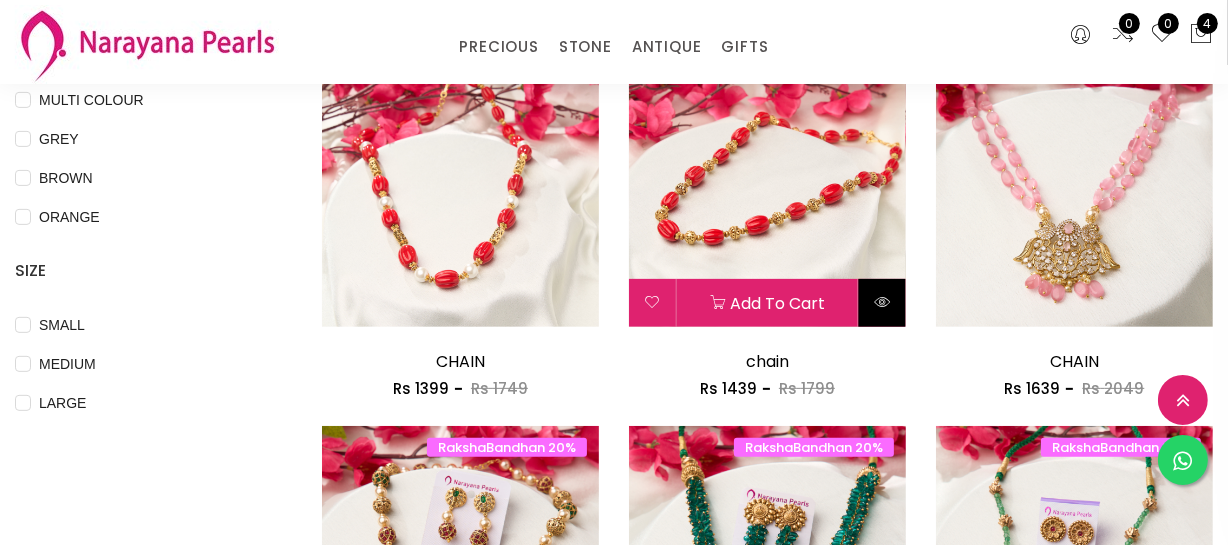 click at bounding box center [882, 302] 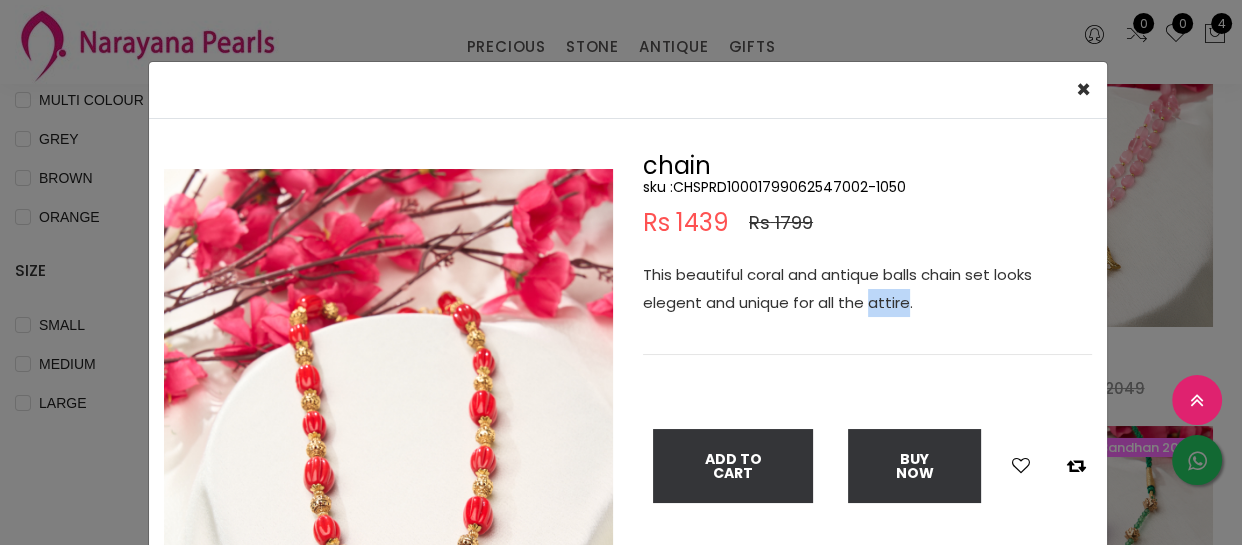 click on "This beautiful coral and antique balls chain set looks elegent and unique for all the attire." at bounding box center (867, 308) 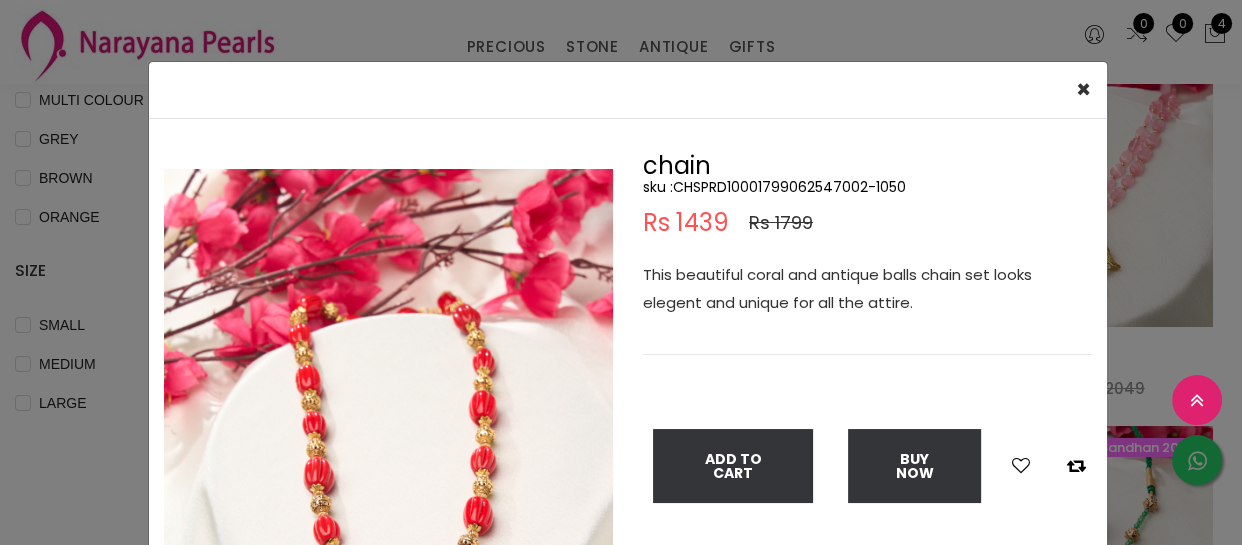 click on "This beautiful coral and antique balls chain set looks elegent and unique for all the attire." at bounding box center [867, 289] 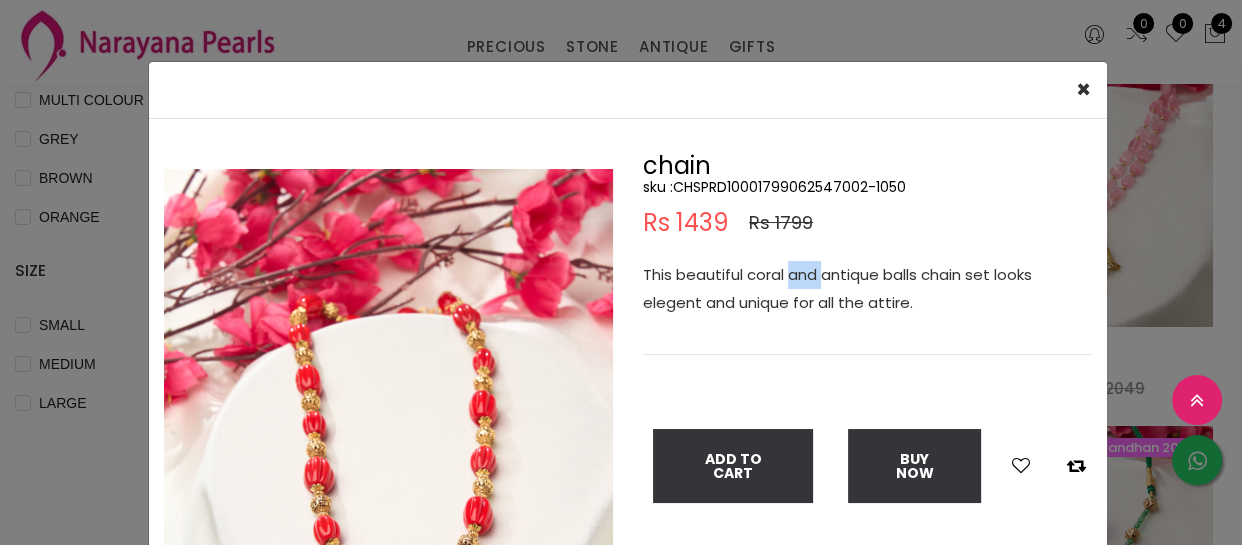 click on "This beautiful coral and antique balls chain set looks elegent and unique for all the attire." at bounding box center (867, 289) 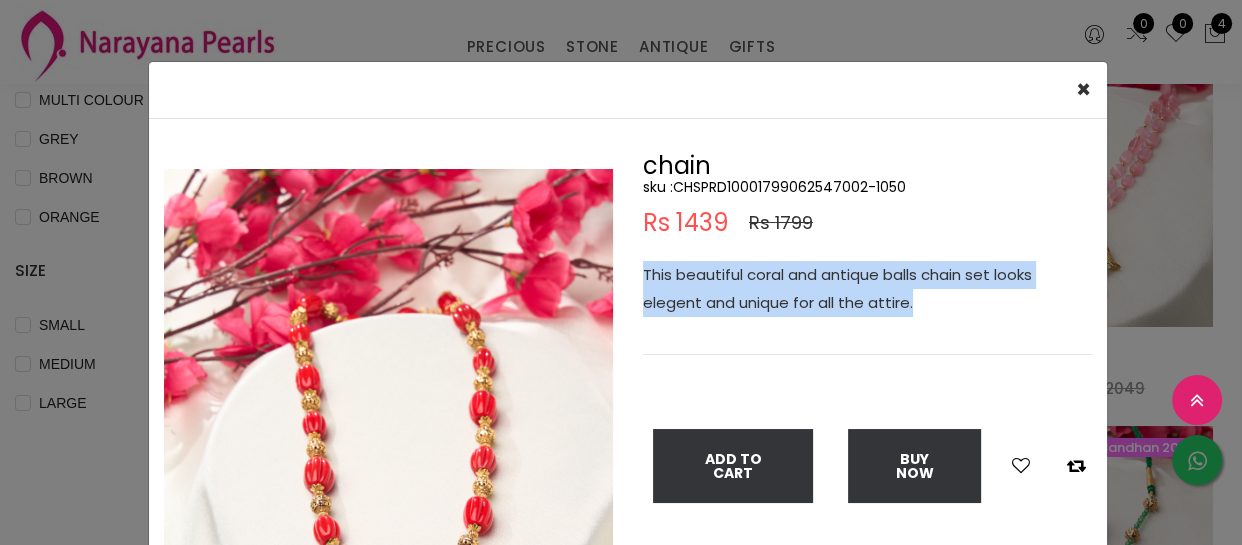 click on "This beautiful coral and antique balls chain set looks elegent and unique for all the attire." at bounding box center [867, 289] 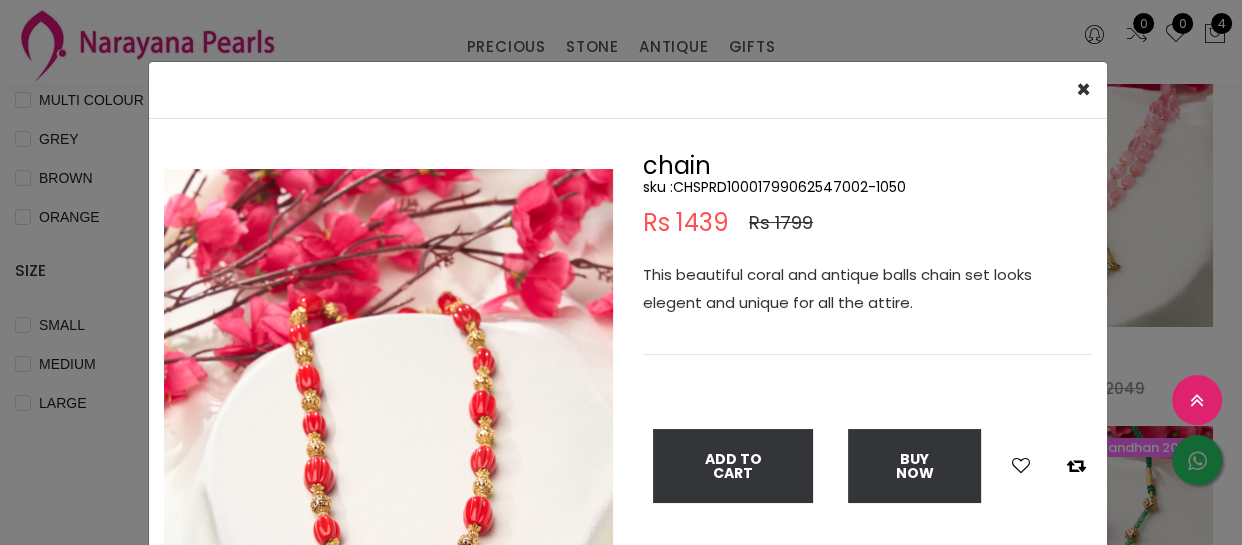 click on "× Close Double (click / press) on the image to zoom (in / out). chain sku :  CHSPRD10001799062547002-1050 Rs   1439   Rs   1799 This beautiful coral and antique balls chain set looks elegent and unique for all the attire.  Add To Cart   Buy Now" at bounding box center [621, 272] 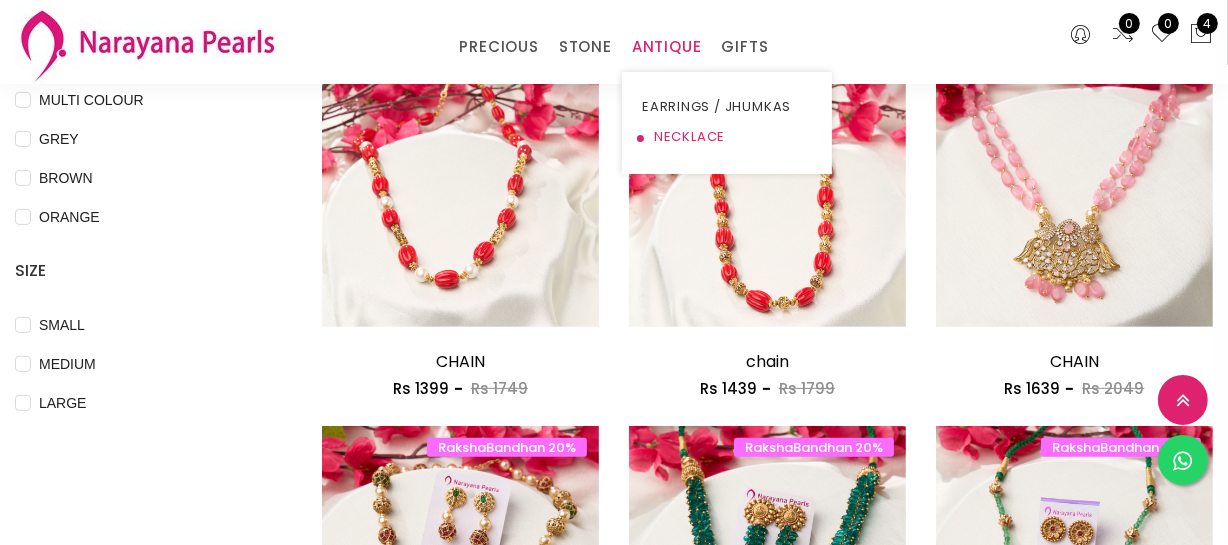 click on "NECKLACE" at bounding box center [727, 137] 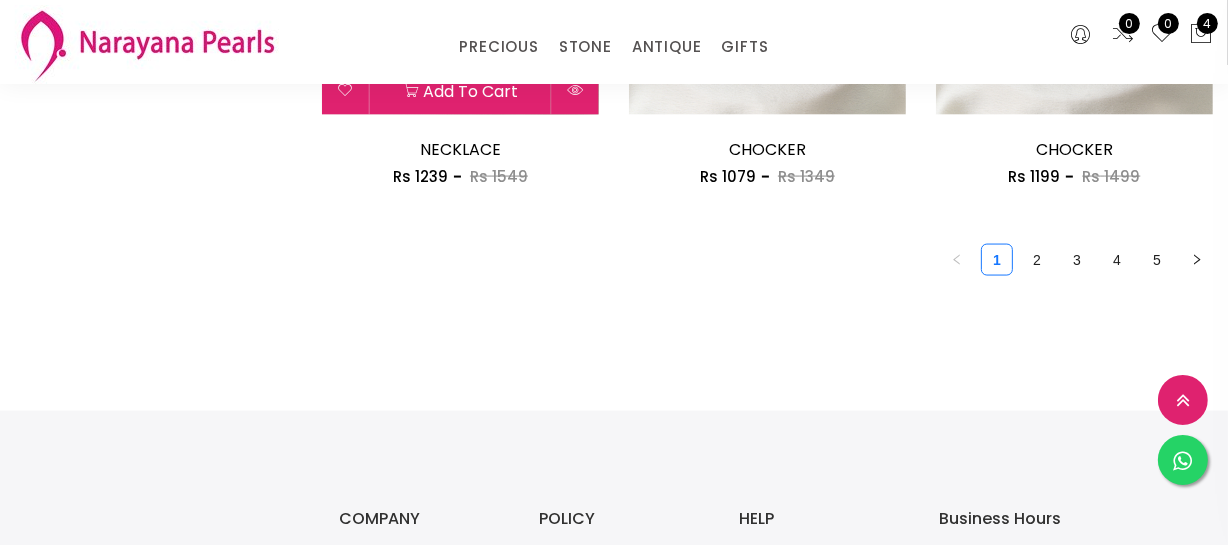 scroll, scrollTop: 2727, scrollLeft: 0, axis: vertical 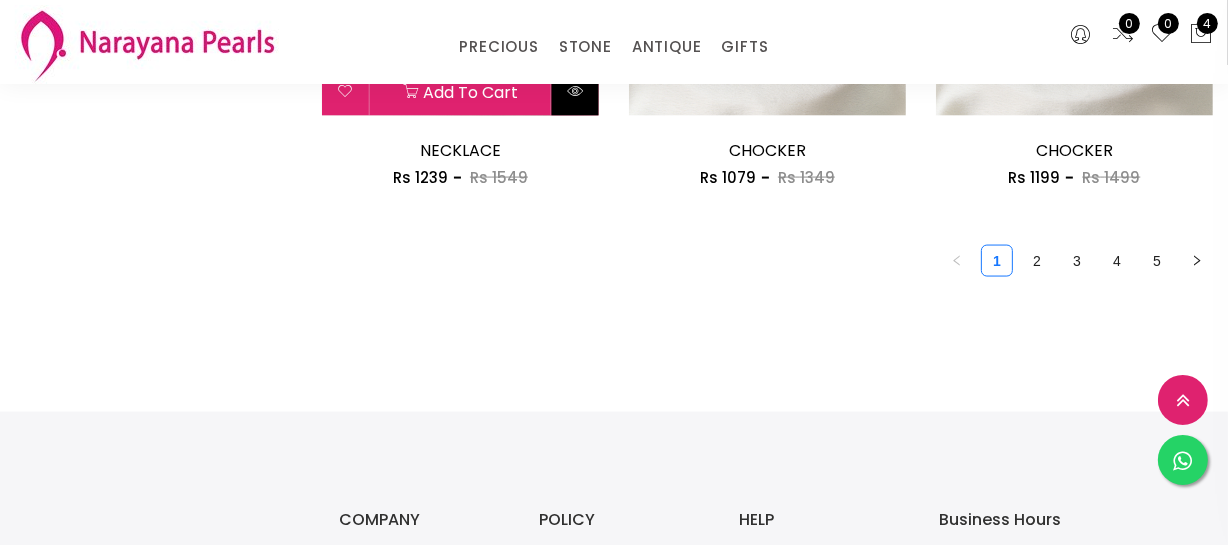 click at bounding box center (575, 92) 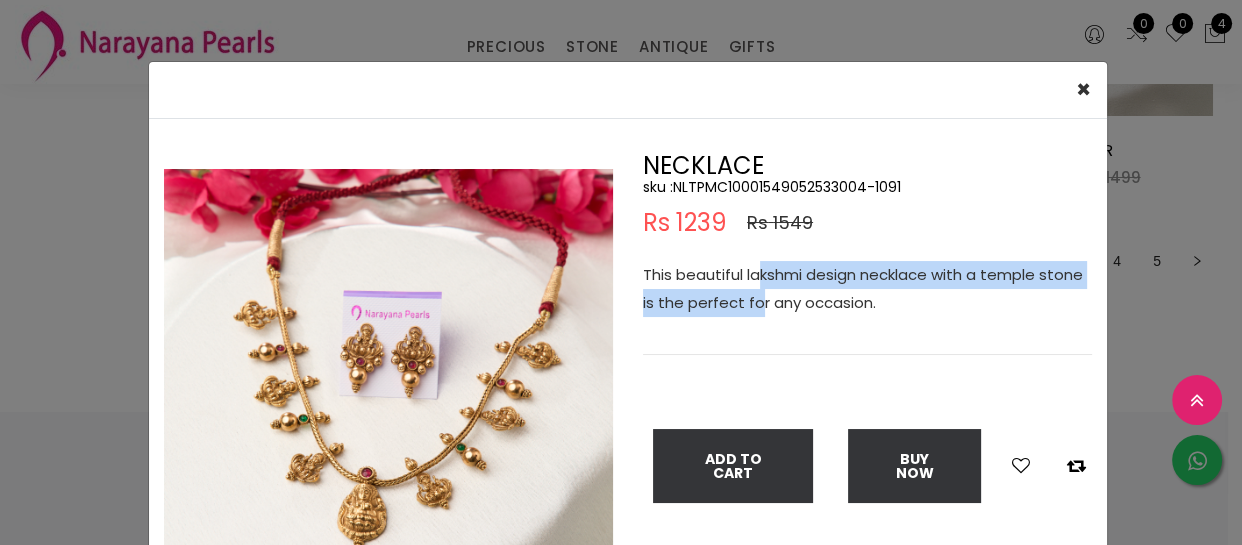 click on "This beautiful  lakshmi design necklace with a temple stone is the perfect for any occasion." at bounding box center [867, 289] 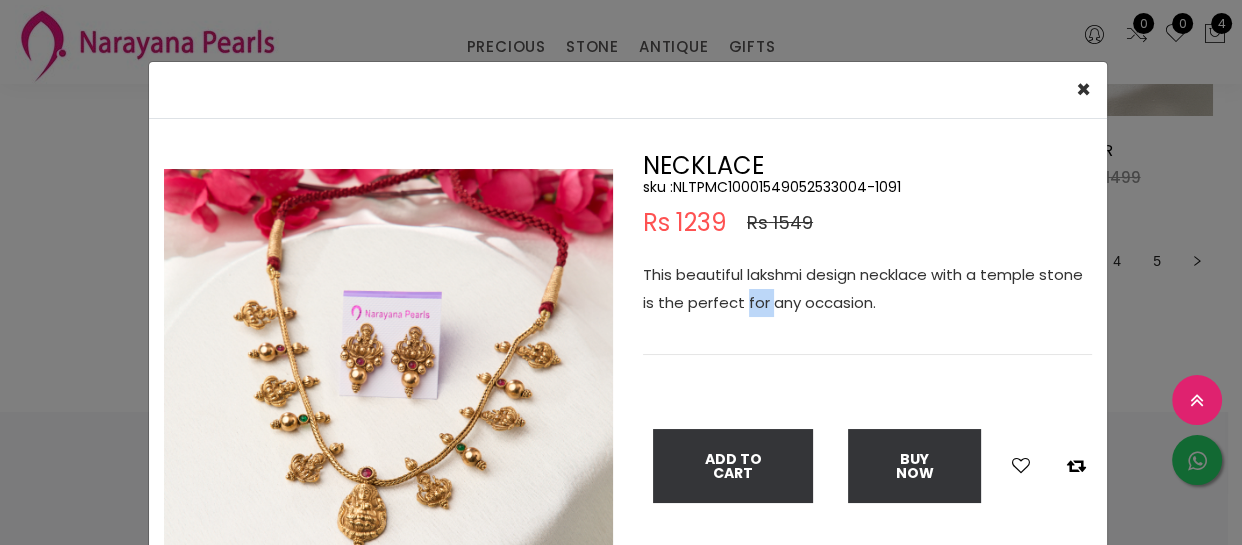 click on "This beautiful  lakshmi design necklace with a temple stone is the perfect for any occasion." at bounding box center [867, 289] 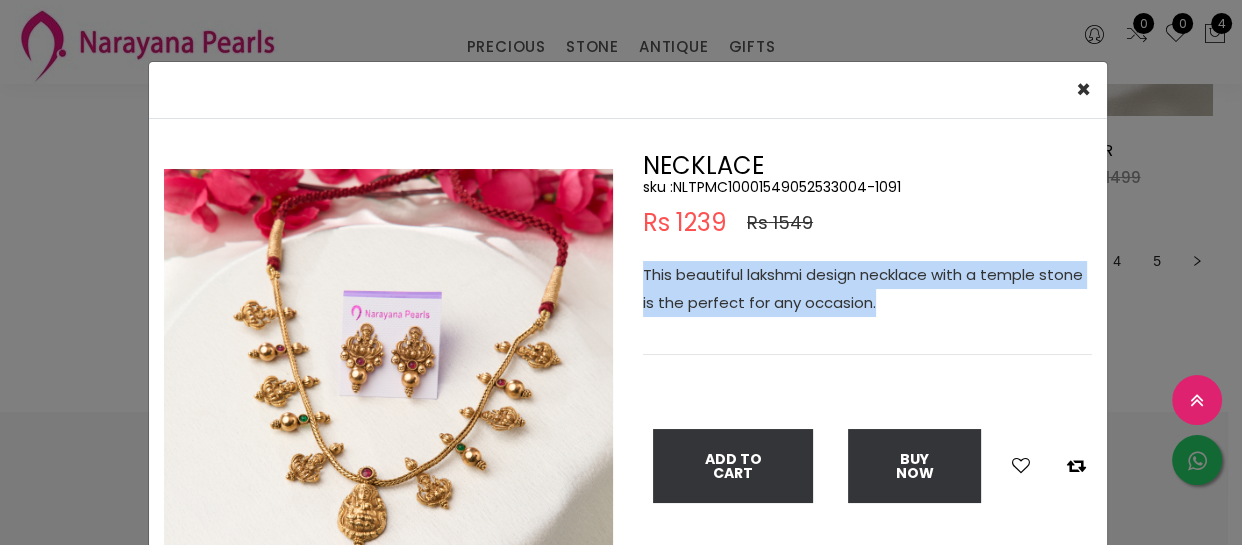 click on "This beautiful  lakshmi design necklace with a temple stone is the perfect for any occasion." at bounding box center (867, 289) 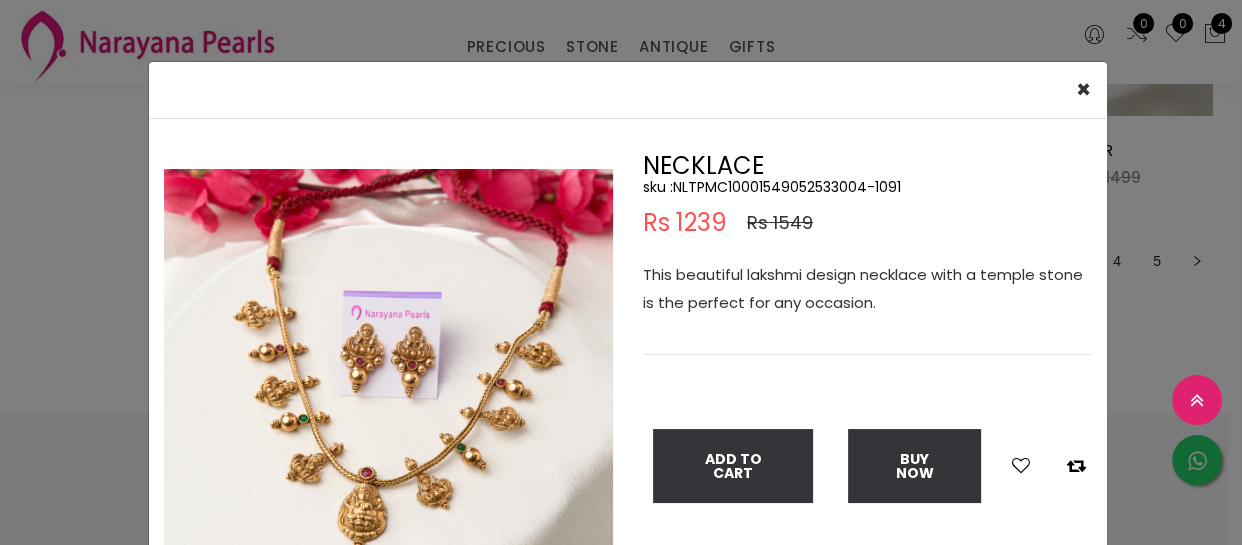 click on "× Close Double (click / press) on the image to zoom (in / out). NECKLACE sku :  NLTPMC10001549052533004-1091 Rs   1239   Rs   1549 This beautiful  lakshmi design necklace with a temple stone is the perfect for any occasion.  Add To Cart   Buy Now" at bounding box center [621, 272] 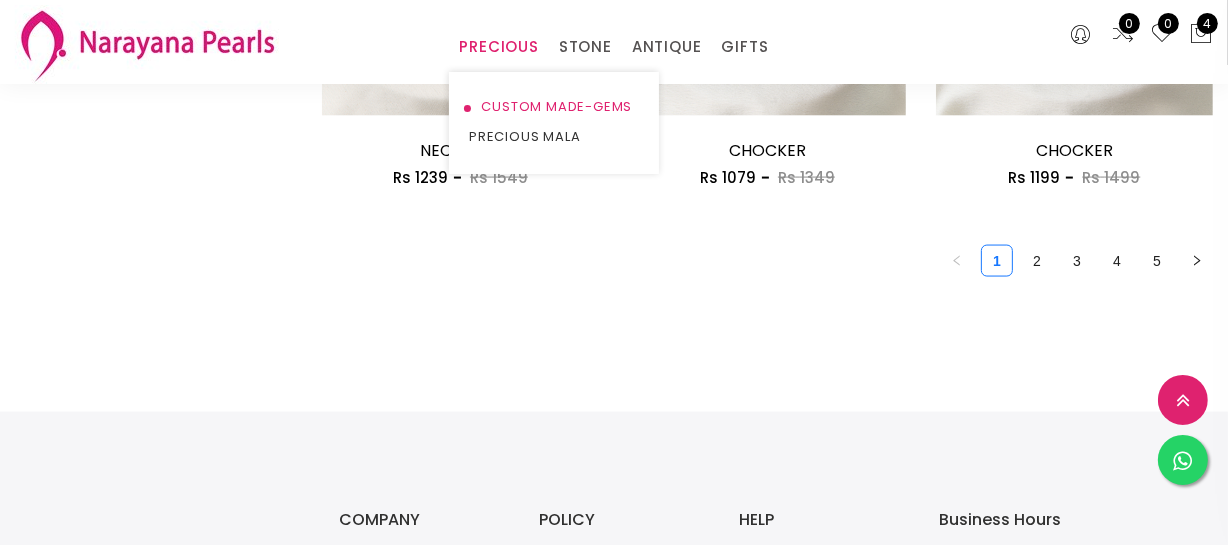click on "CUSTOM MADE-GEMS" at bounding box center (554, 107) 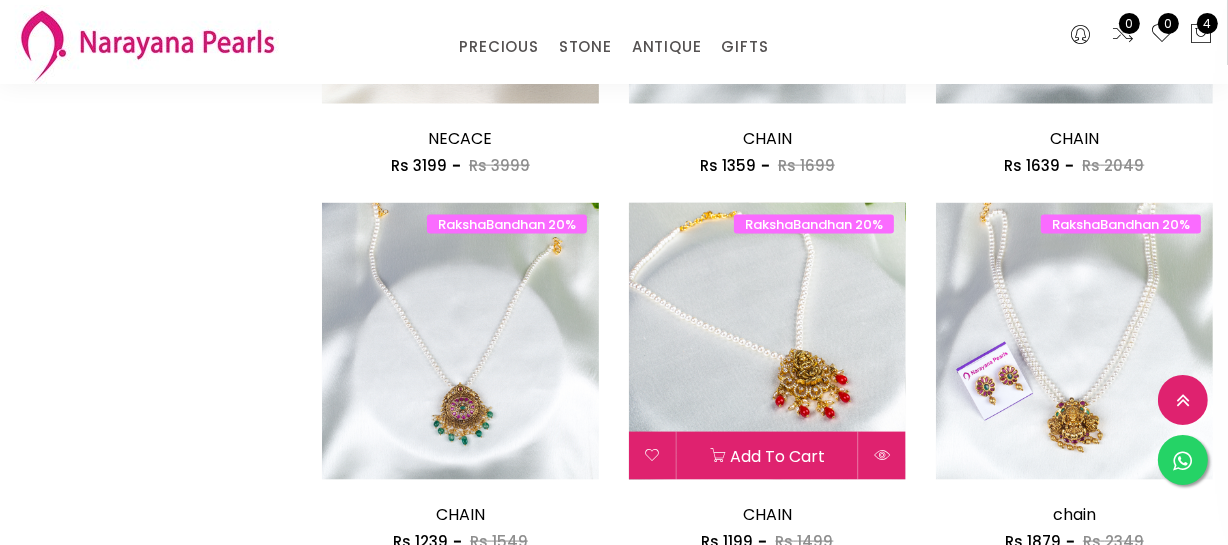 scroll, scrollTop: 2000, scrollLeft: 0, axis: vertical 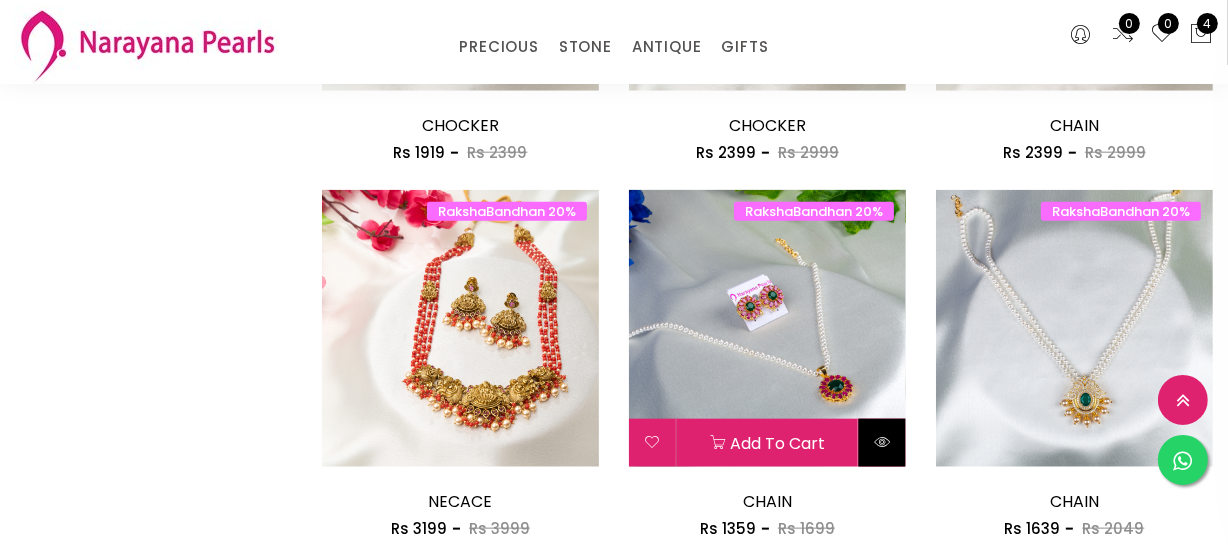 click at bounding box center [882, 442] 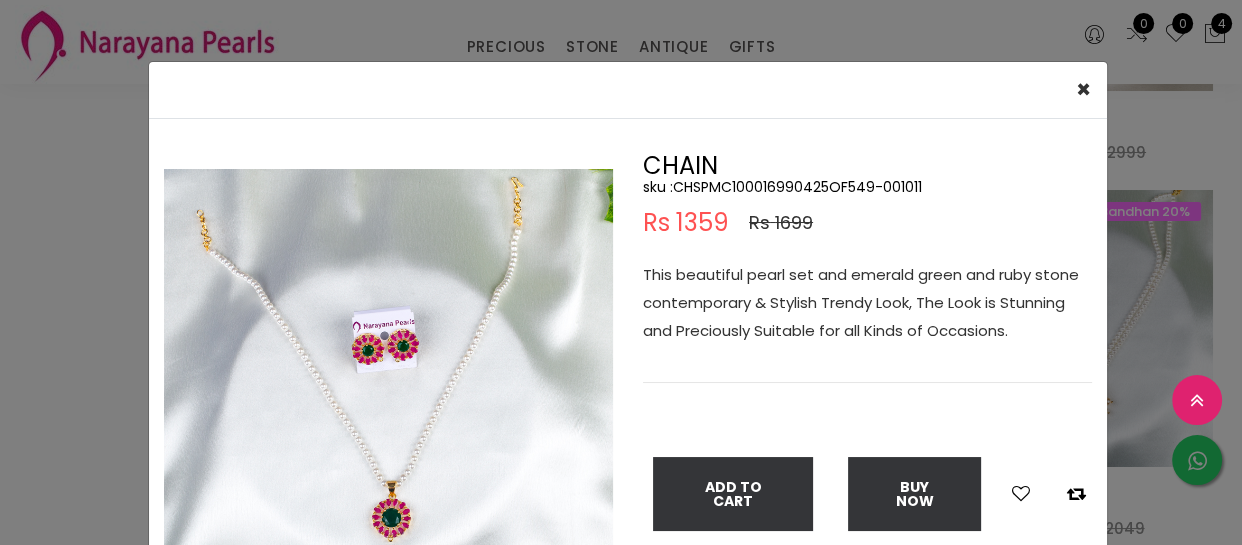 click on "This beautiful pearl set and emerald green  and ruby stone contemporary & Stylish Trendy Look, The Look is Stunning and Preciously Suitable for all Kinds of Occasions." at bounding box center (867, 303) 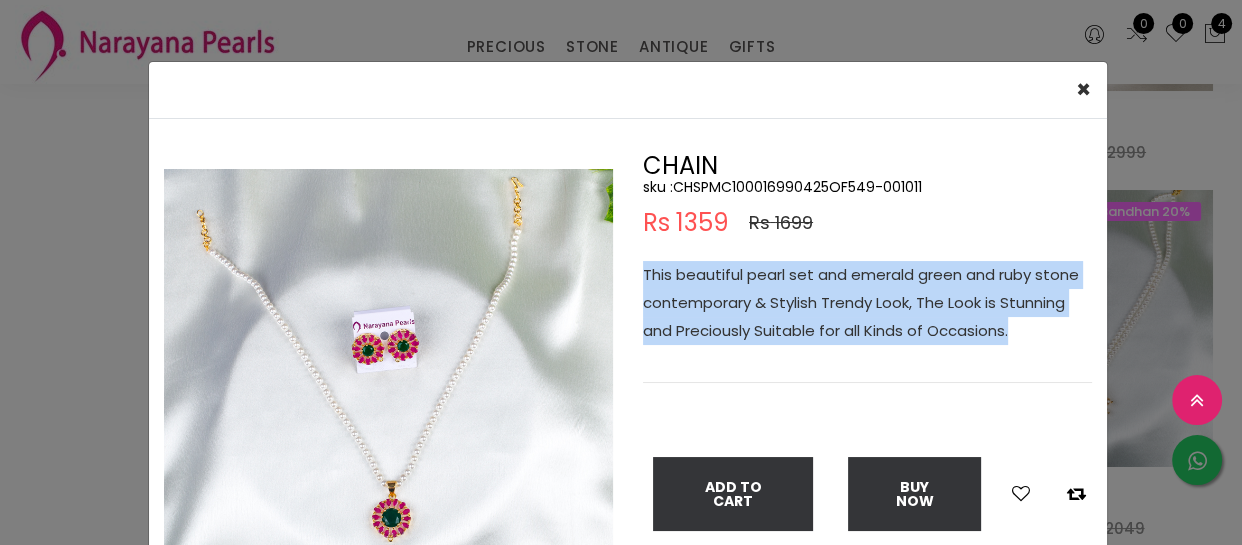 click on "This beautiful pearl set and emerald green  and ruby stone contemporary & Stylish Trendy Look, The Look is Stunning and Preciously Suitable for all Kinds of Occasions." at bounding box center (867, 303) 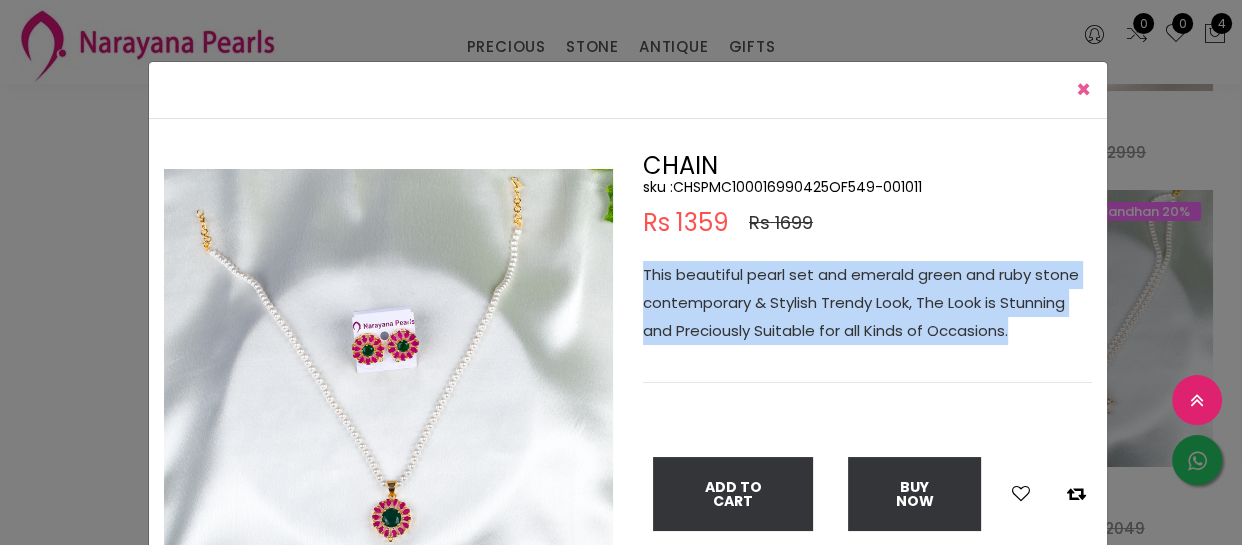 click on "×" at bounding box center (1083, 89) 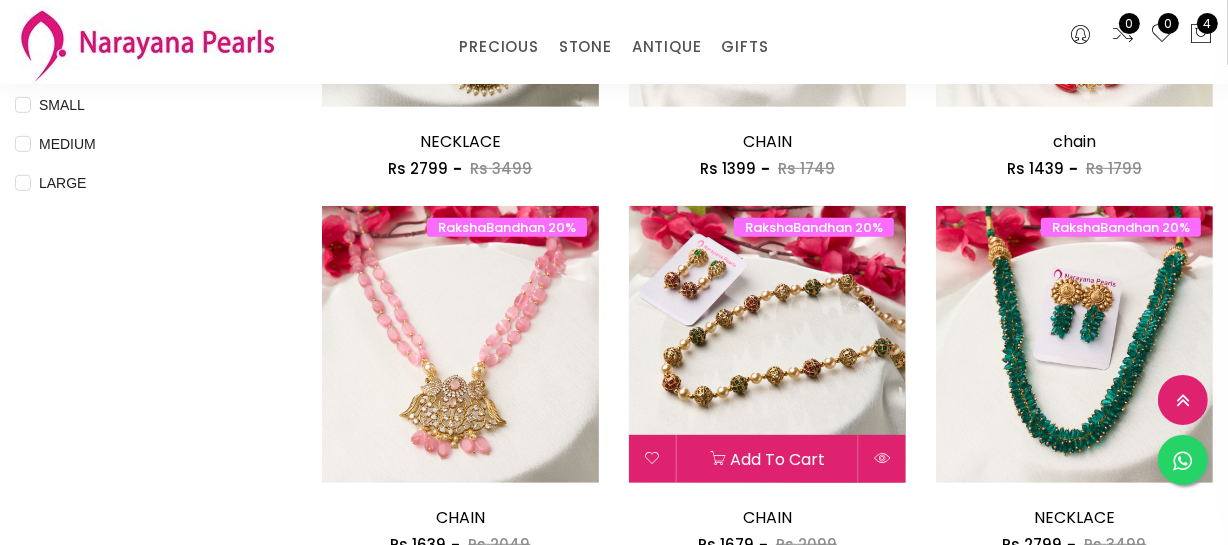 scroll, scrollTop: 363, scrollLeft: 0, axis: vertical 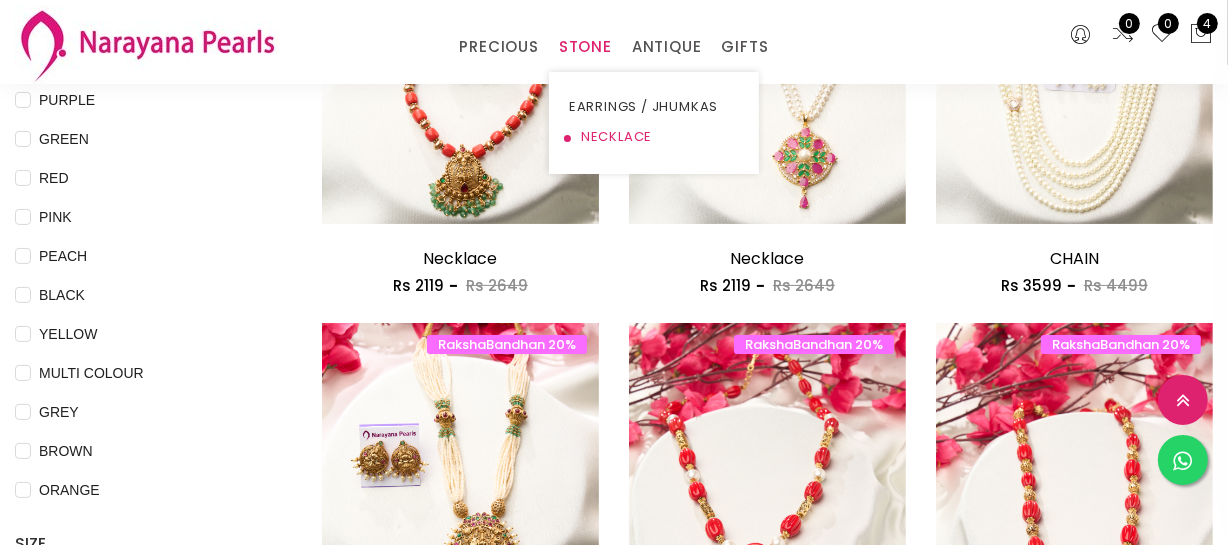 click on "NECKLACE" at bounding box center [654, 137] 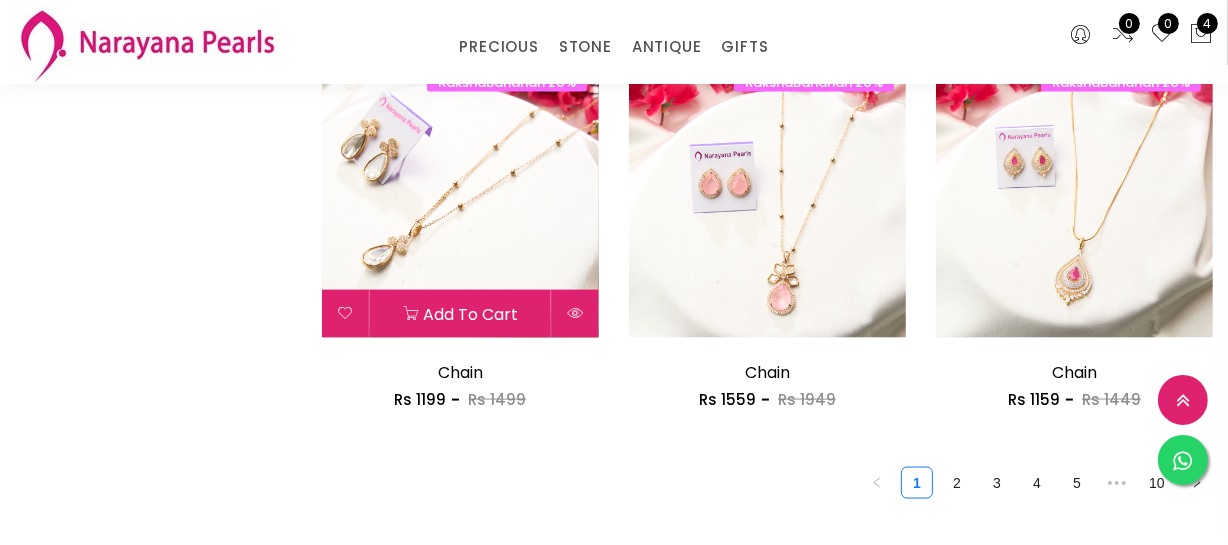 scroll, scrollTop: 2545, scrollLeft: 0, axis: vertical 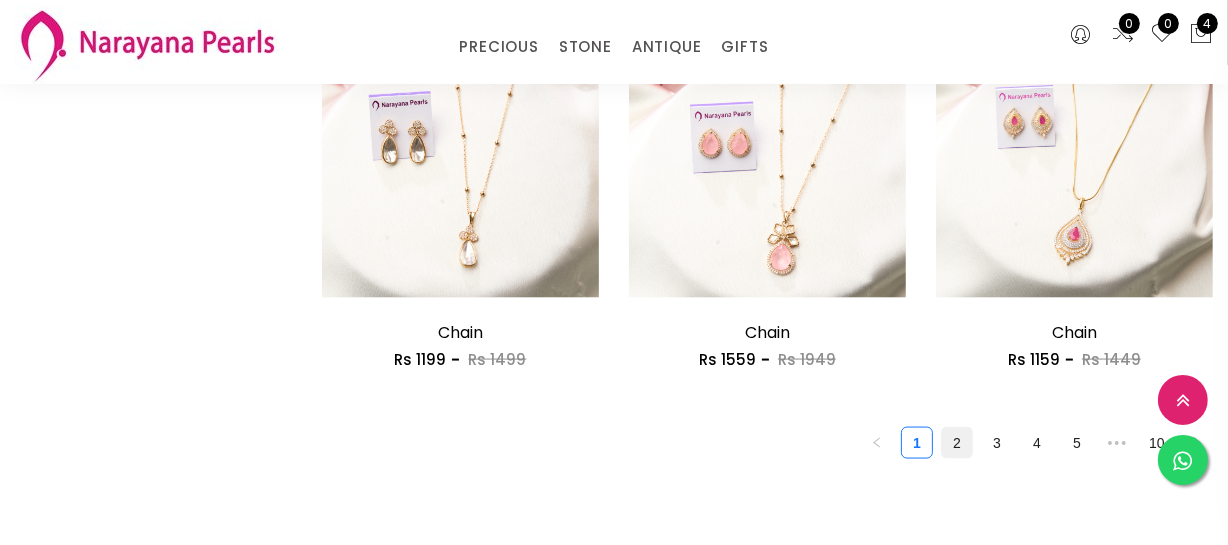 click on "2" at bounding box center (957, 443) 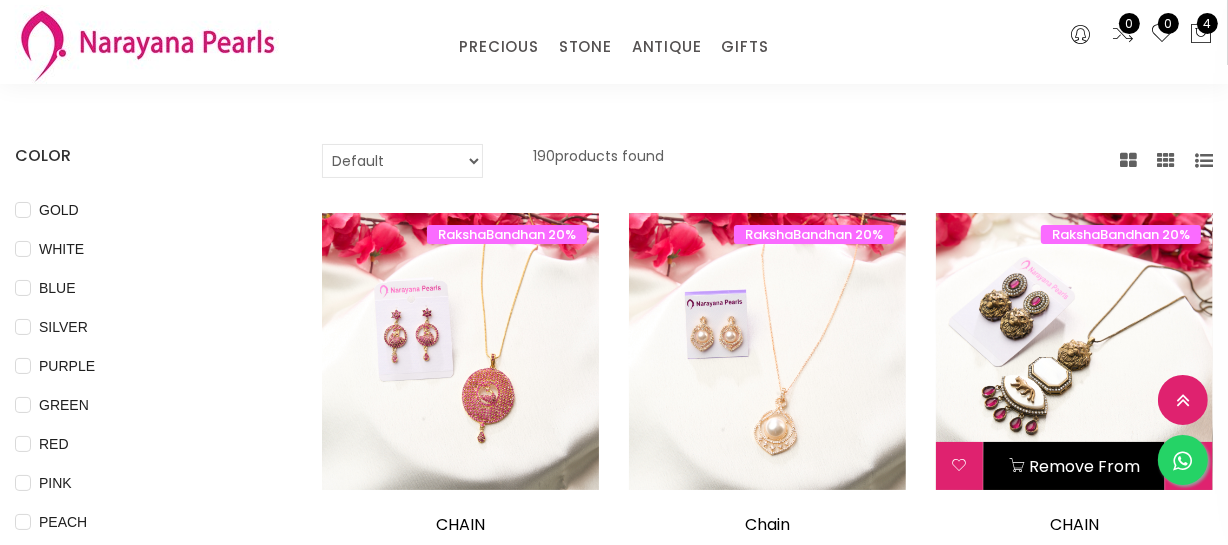 scroll, scrollTop: 363, scrollLeft: 0, axis: vertical 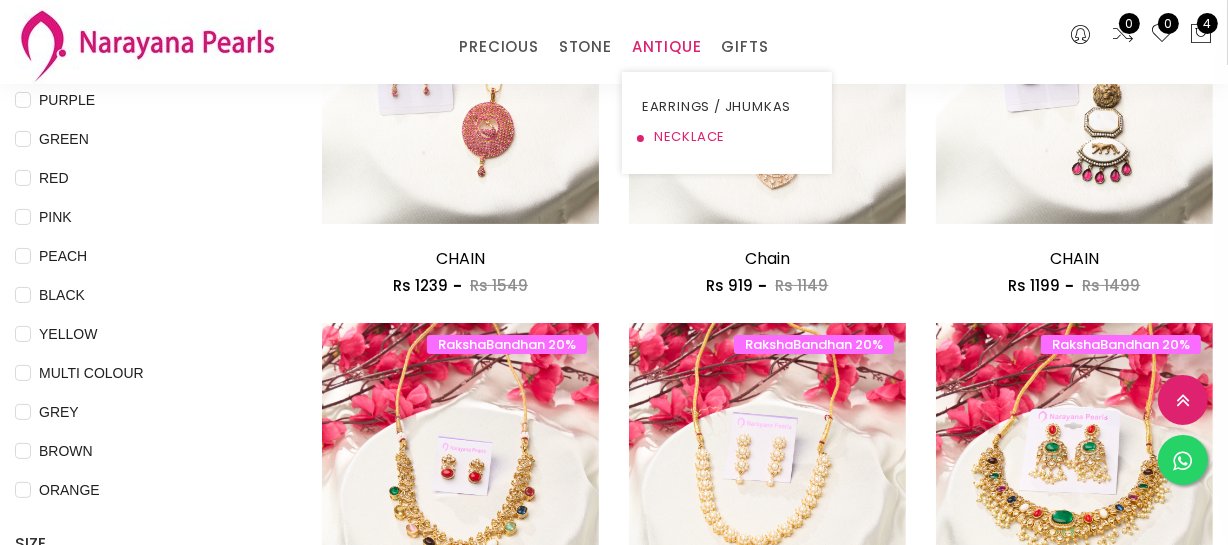 click on "NECKLACE" at bounding box center (727, 137) 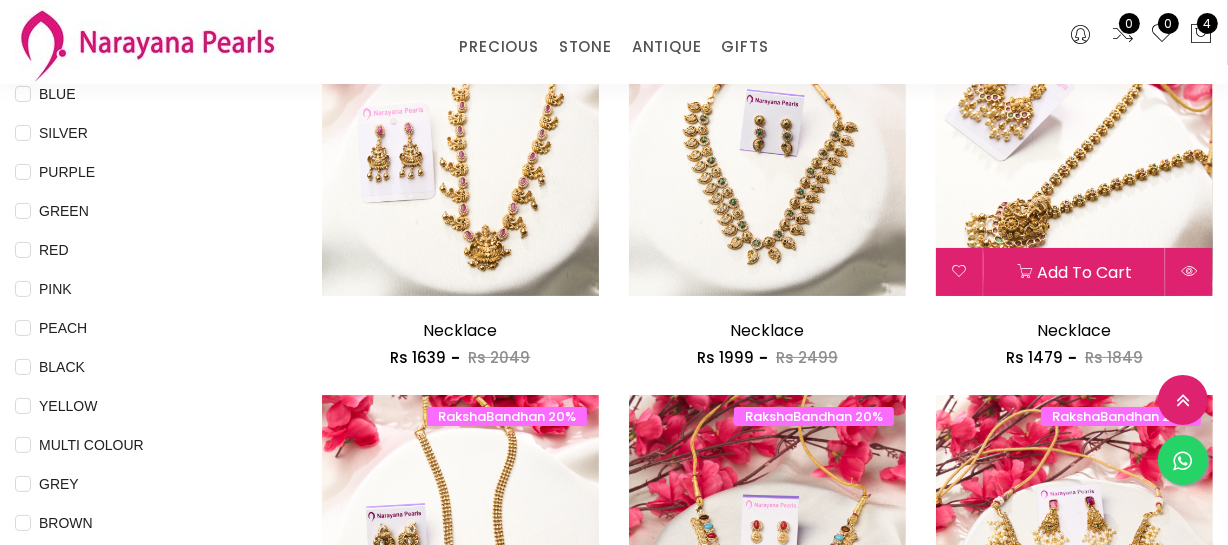 scroll, scrollTop: 454, scrollLeft: 0, axis: vertical 